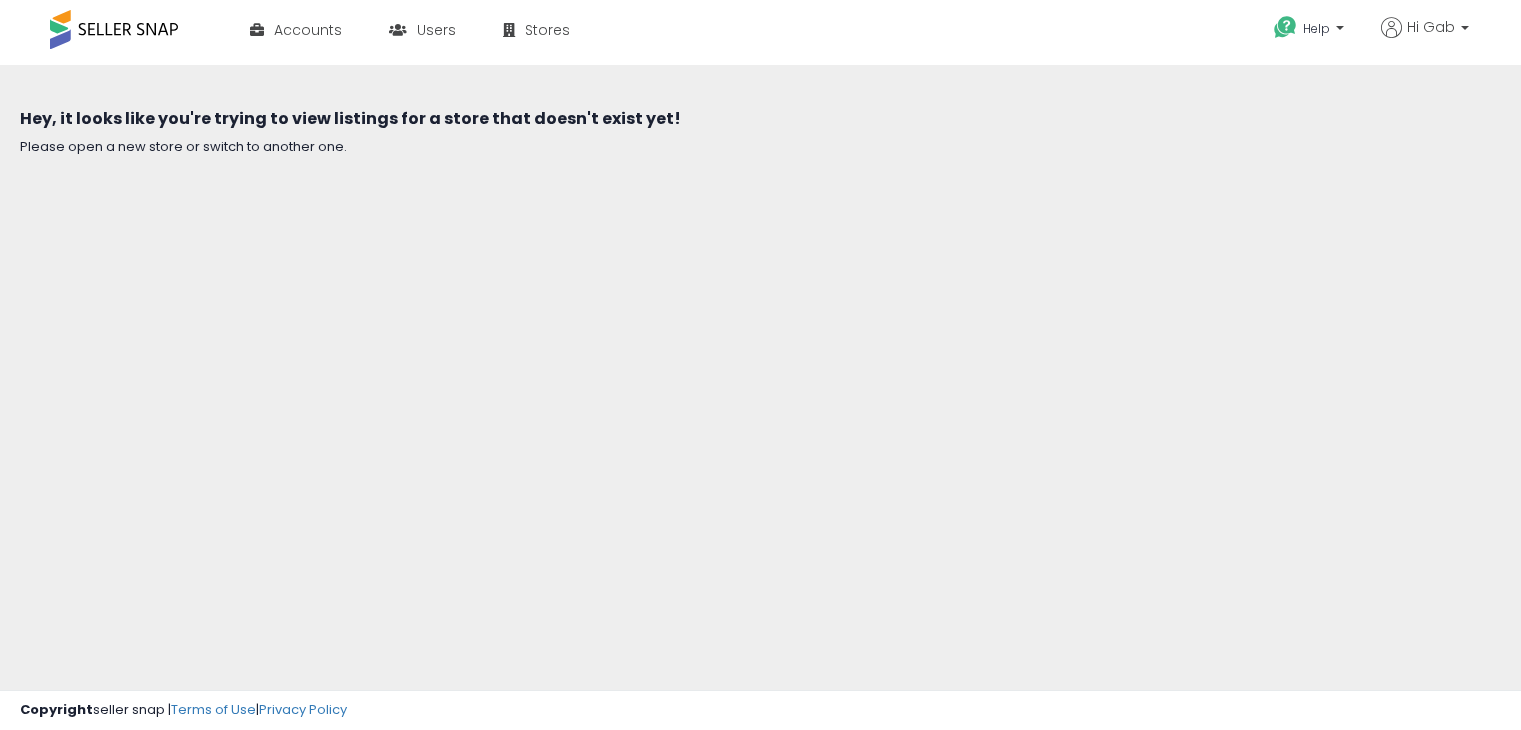 scroll, scrollTop: 0, scrollLeft: 0, axis: both 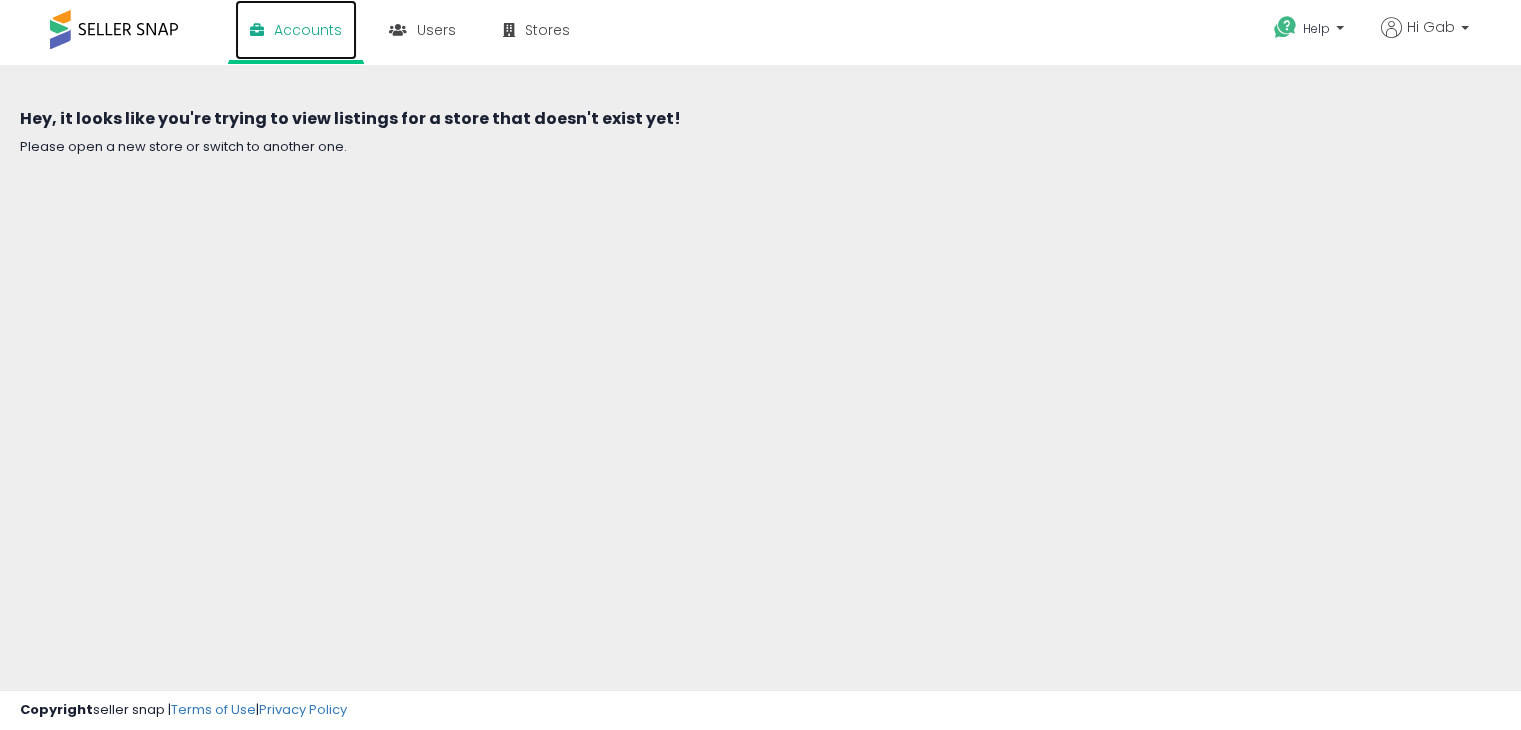 click on "Accounts" at bounding box center [308, 30] 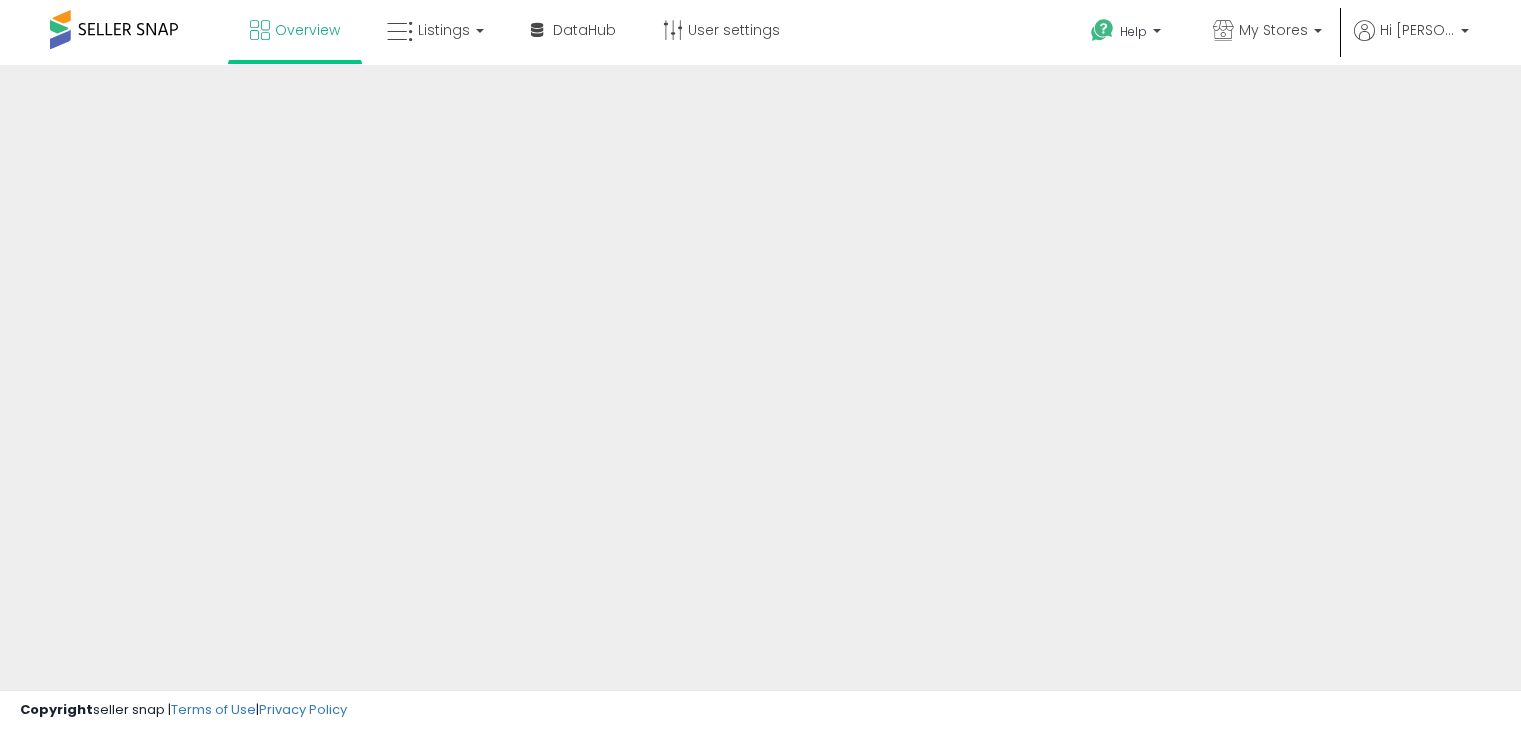 scroll, scrollTop: 0, scrollLeft: 0, axis: both 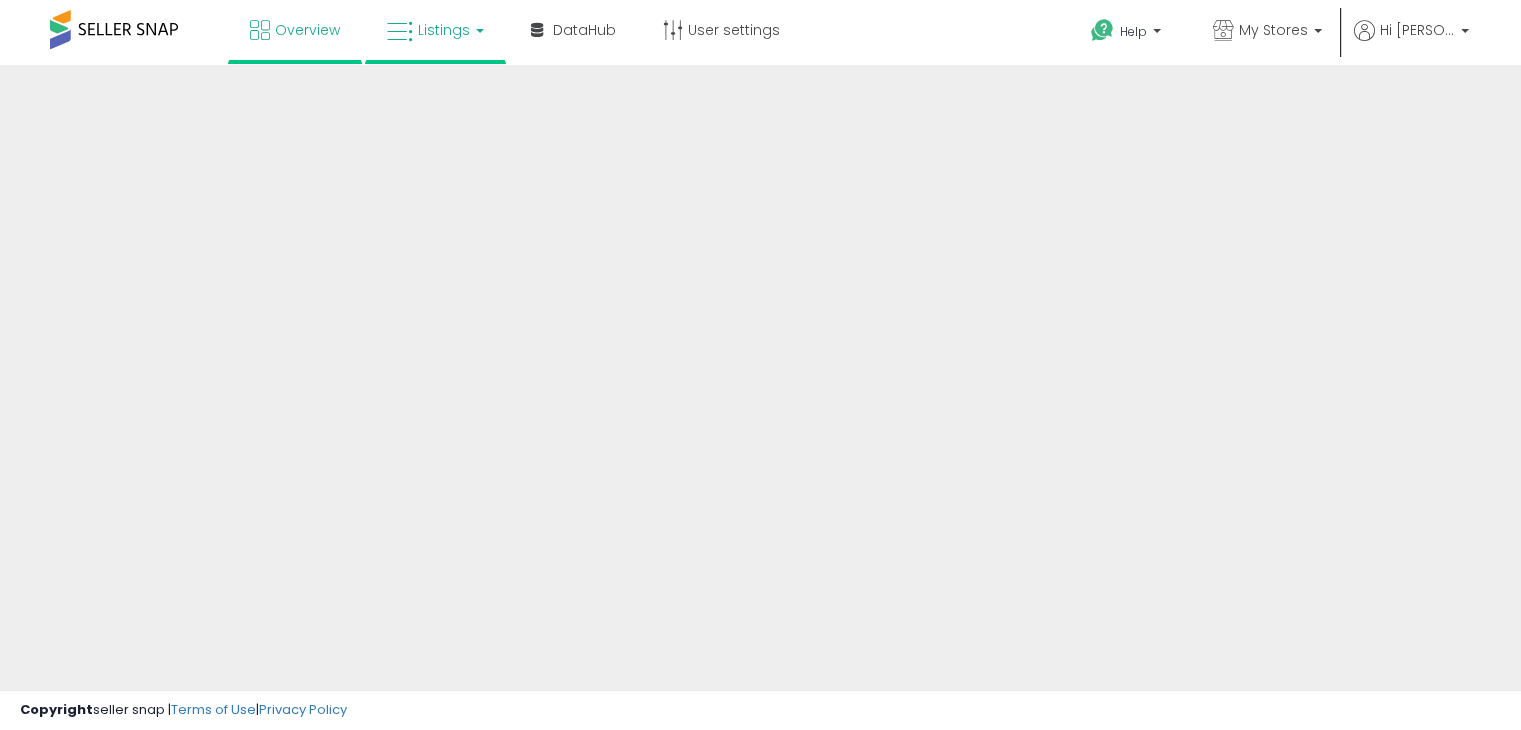 click on "Listings" at bounding box center [444, 30] 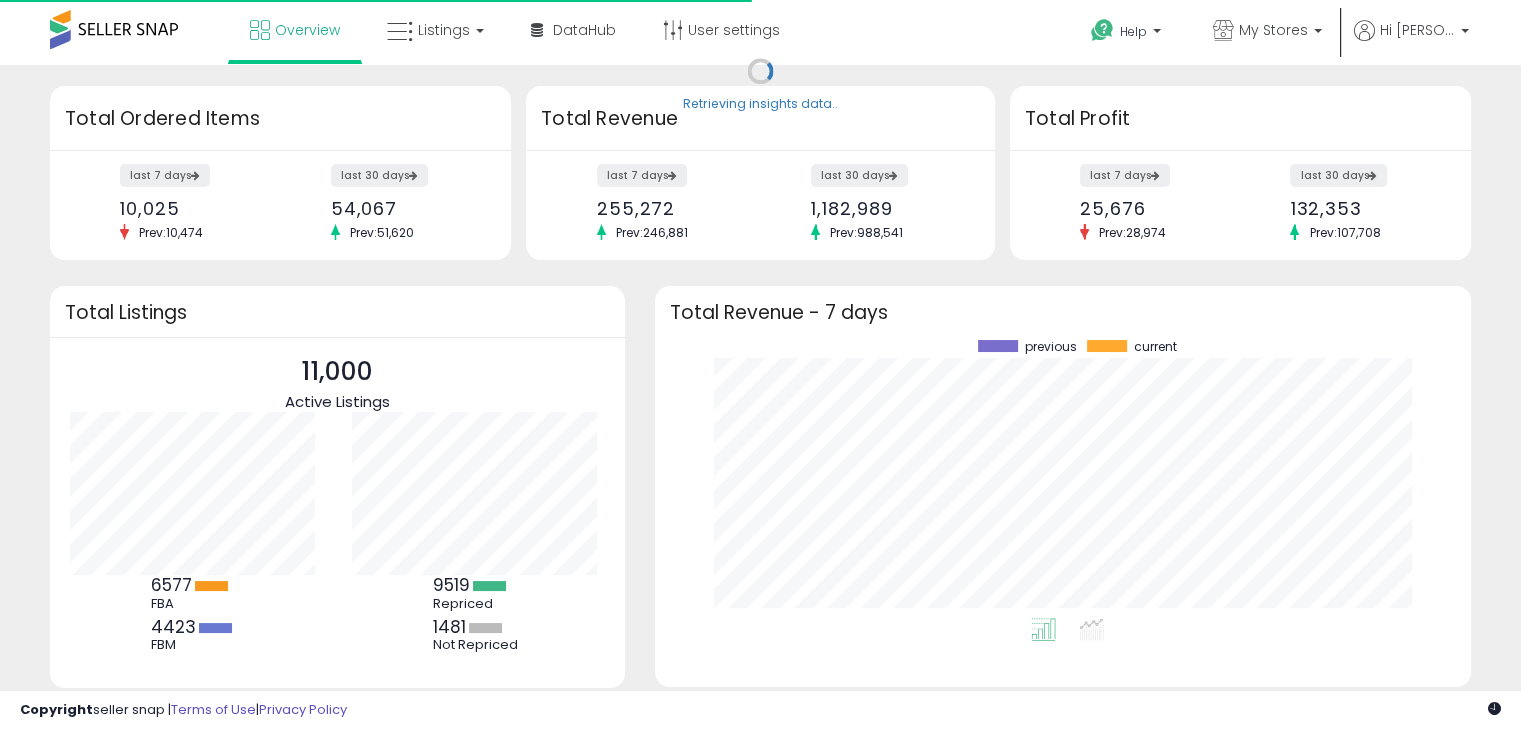 scroll, scrollTop: 999800, scrollLeft: 999725, axis: both 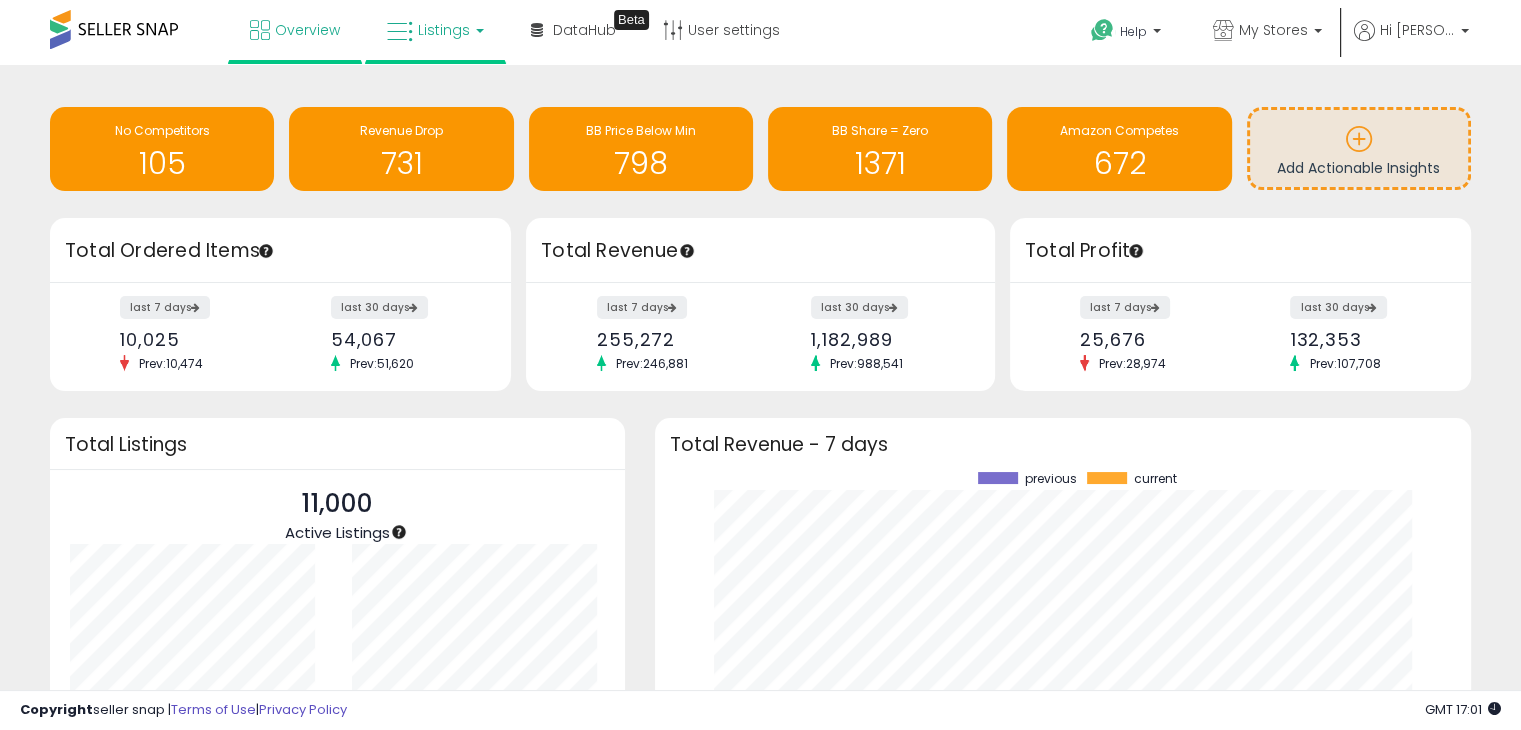 click on "Listings" at bounding box center [435, 30] 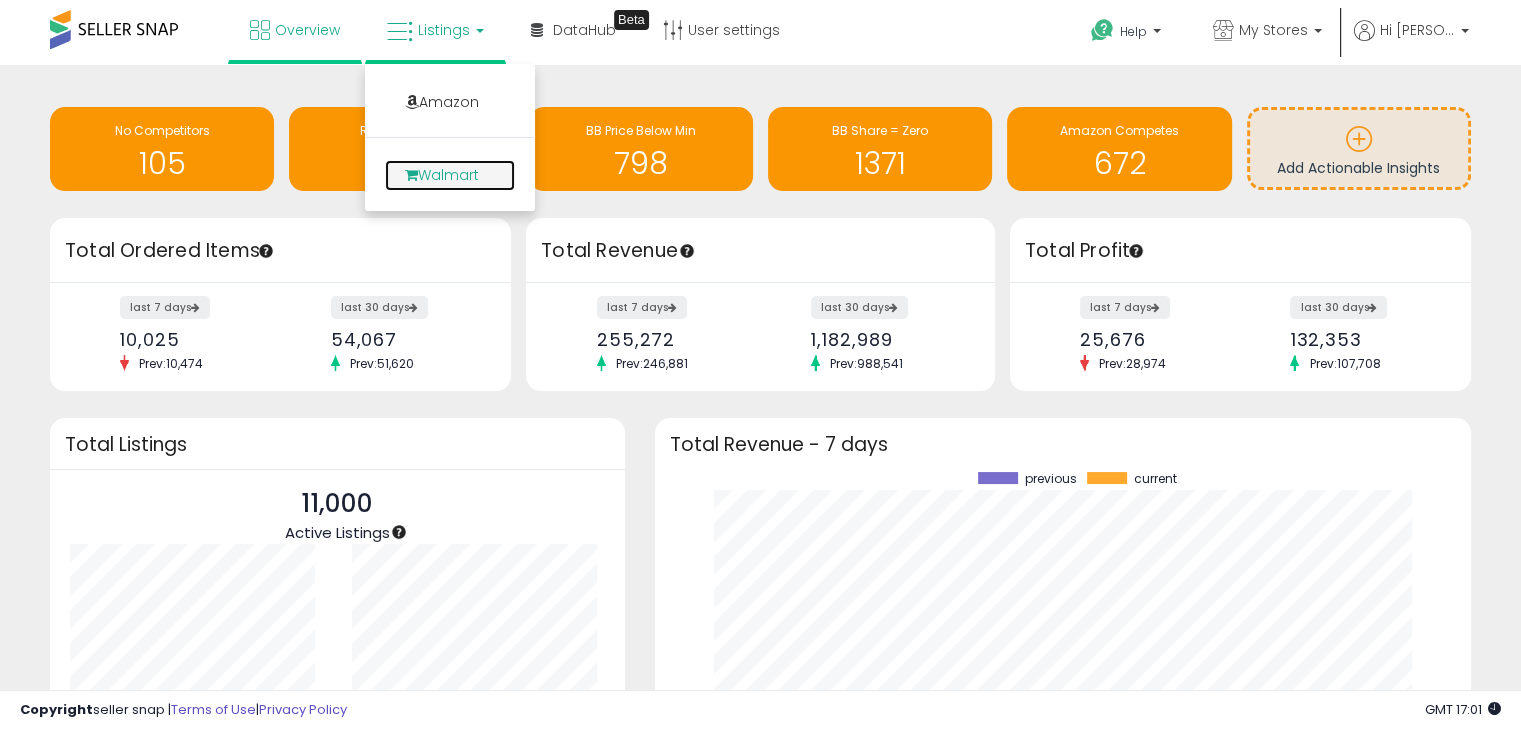 click on "Walmart" at bounding box center (450, 175) 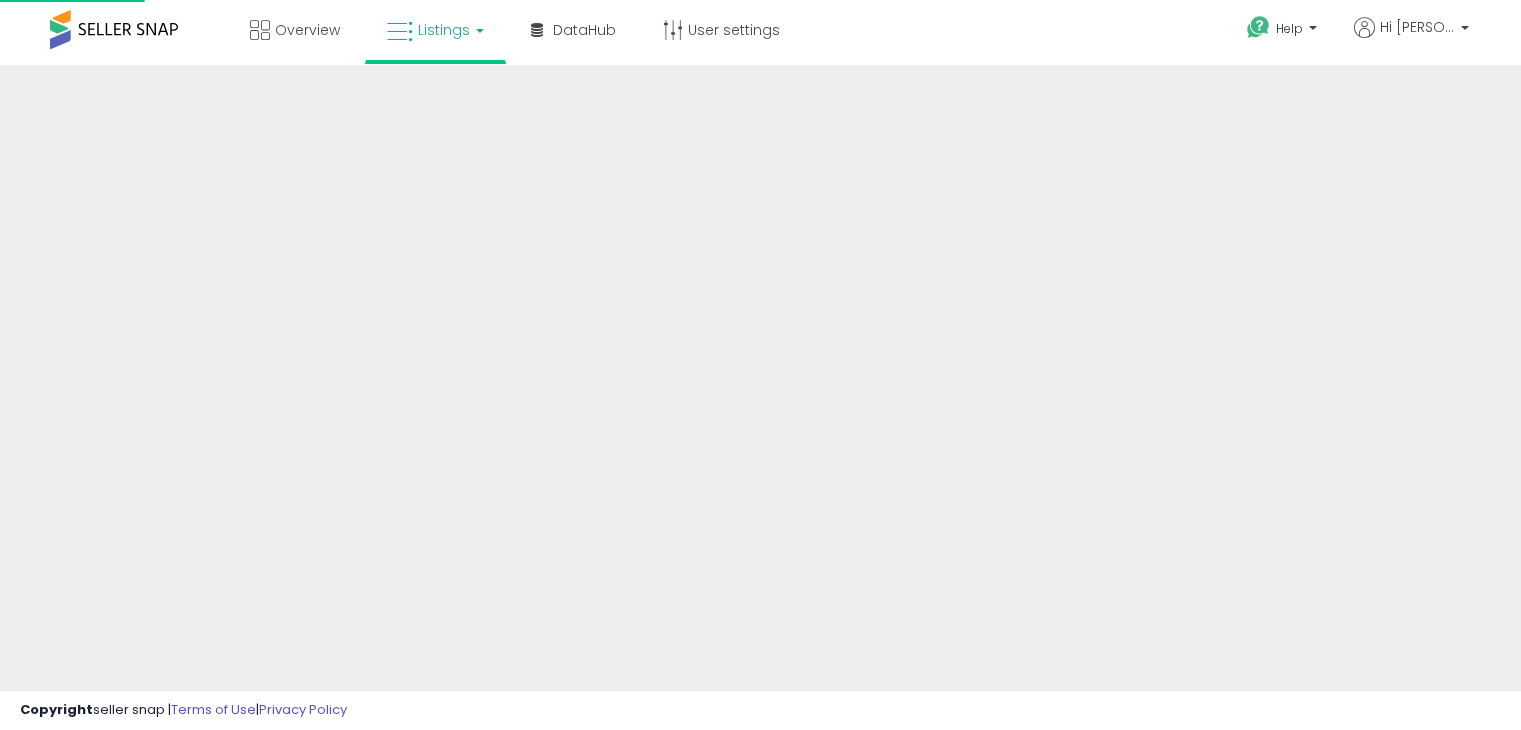 scroll, scrollTop: 0, scrollLeft: 0, axis: both 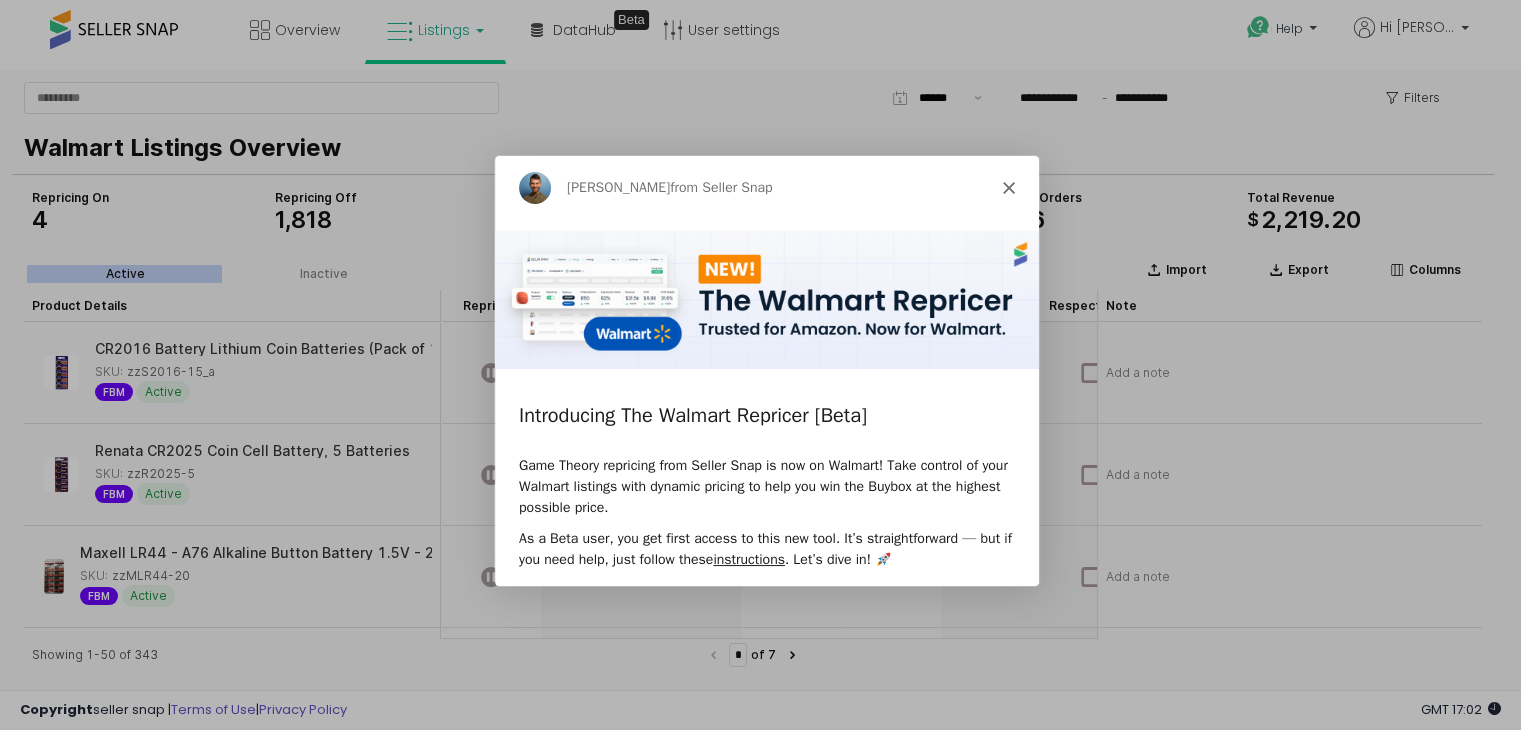 click at bounding box center (760, 365) 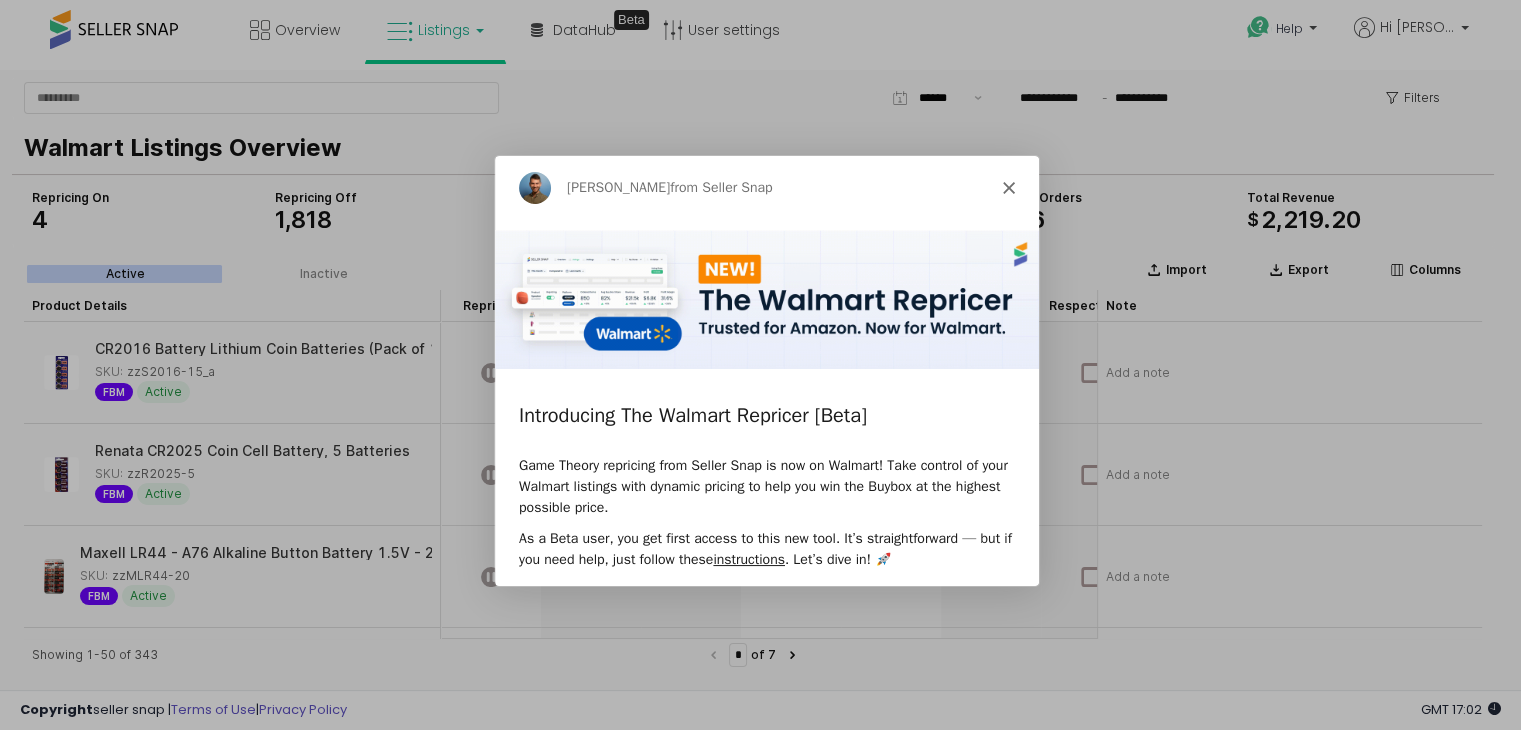 click 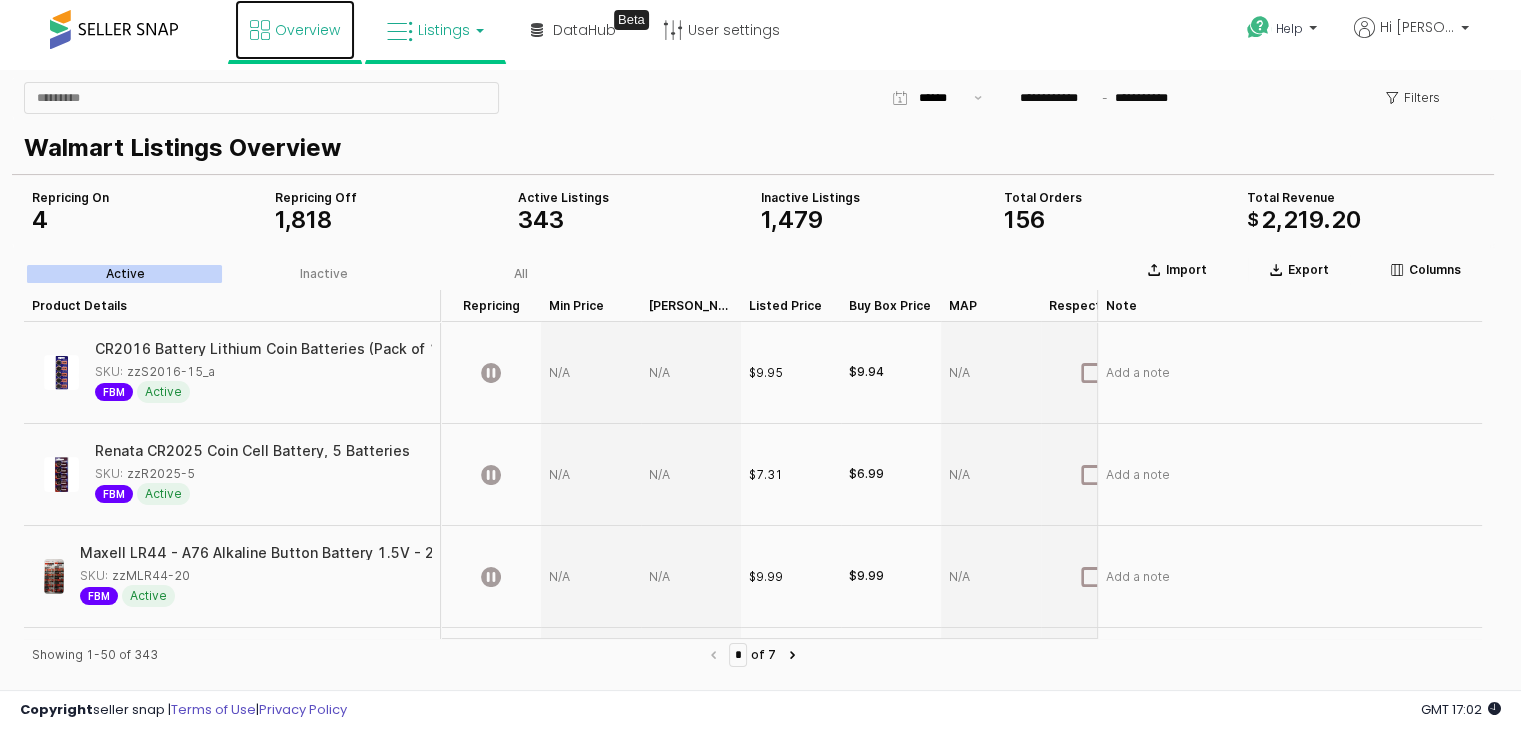 click on "Overview" at bounding box center [295, 30] 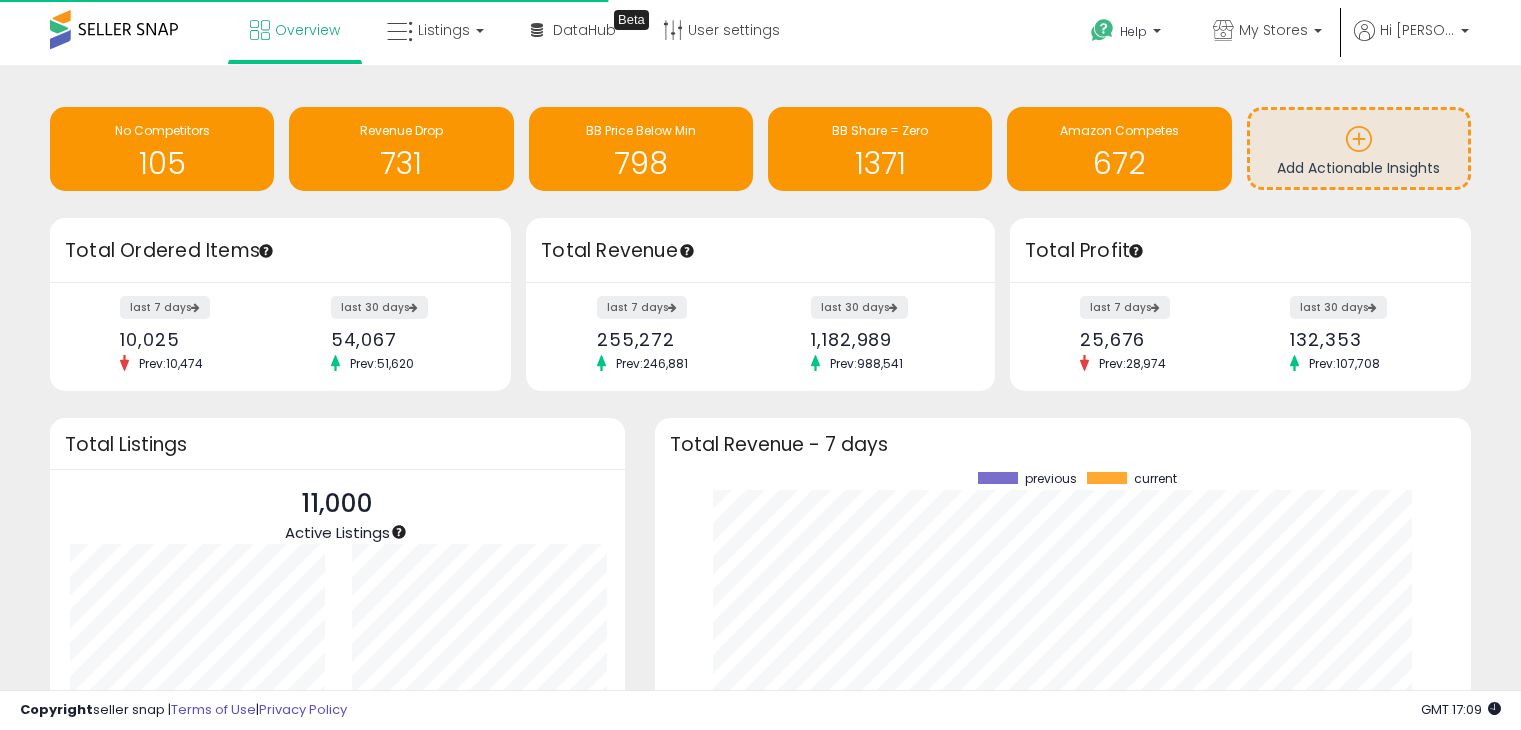 scroll, scrollTop: 0, scrollLeft: 0, axis: both 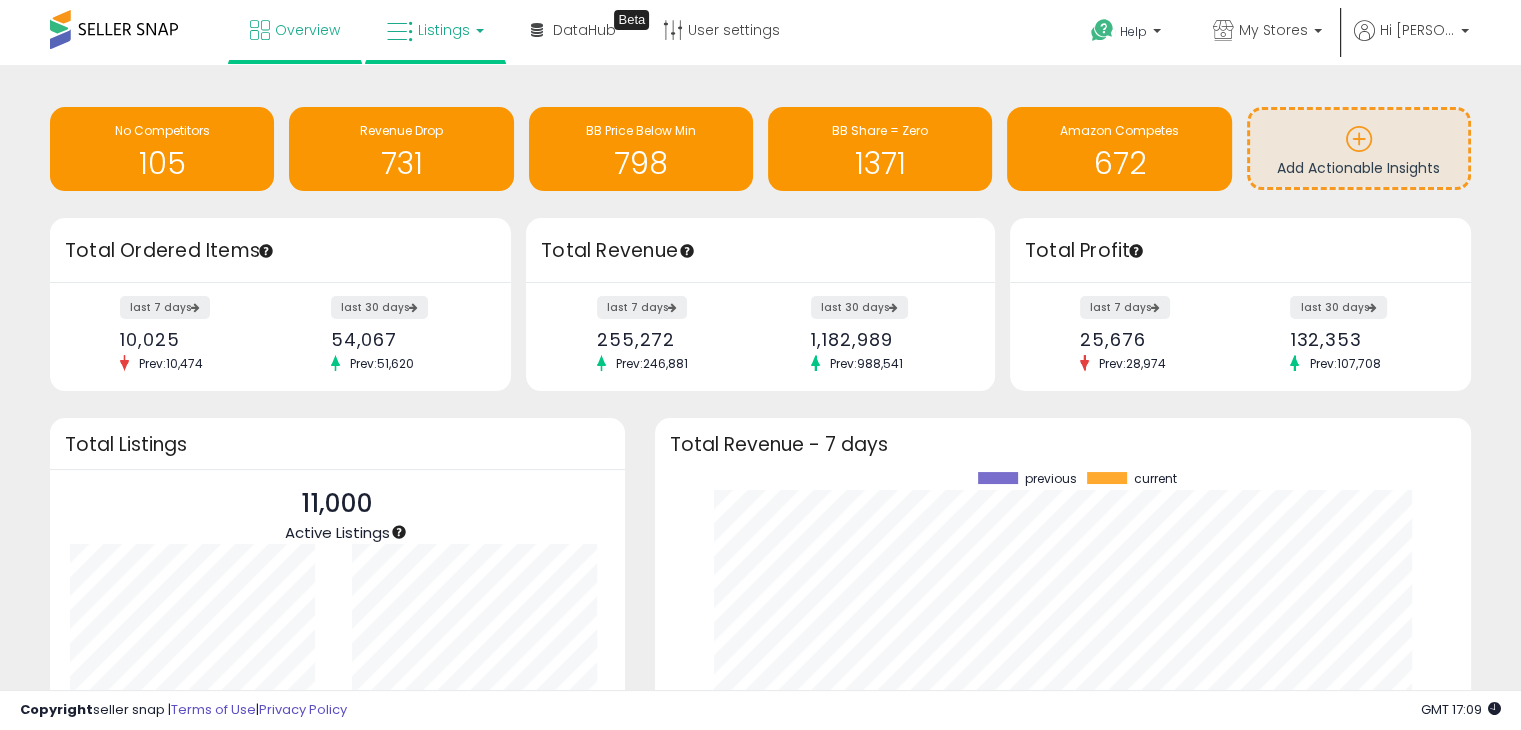 click on "Listings" at bounding box center [435, 30] 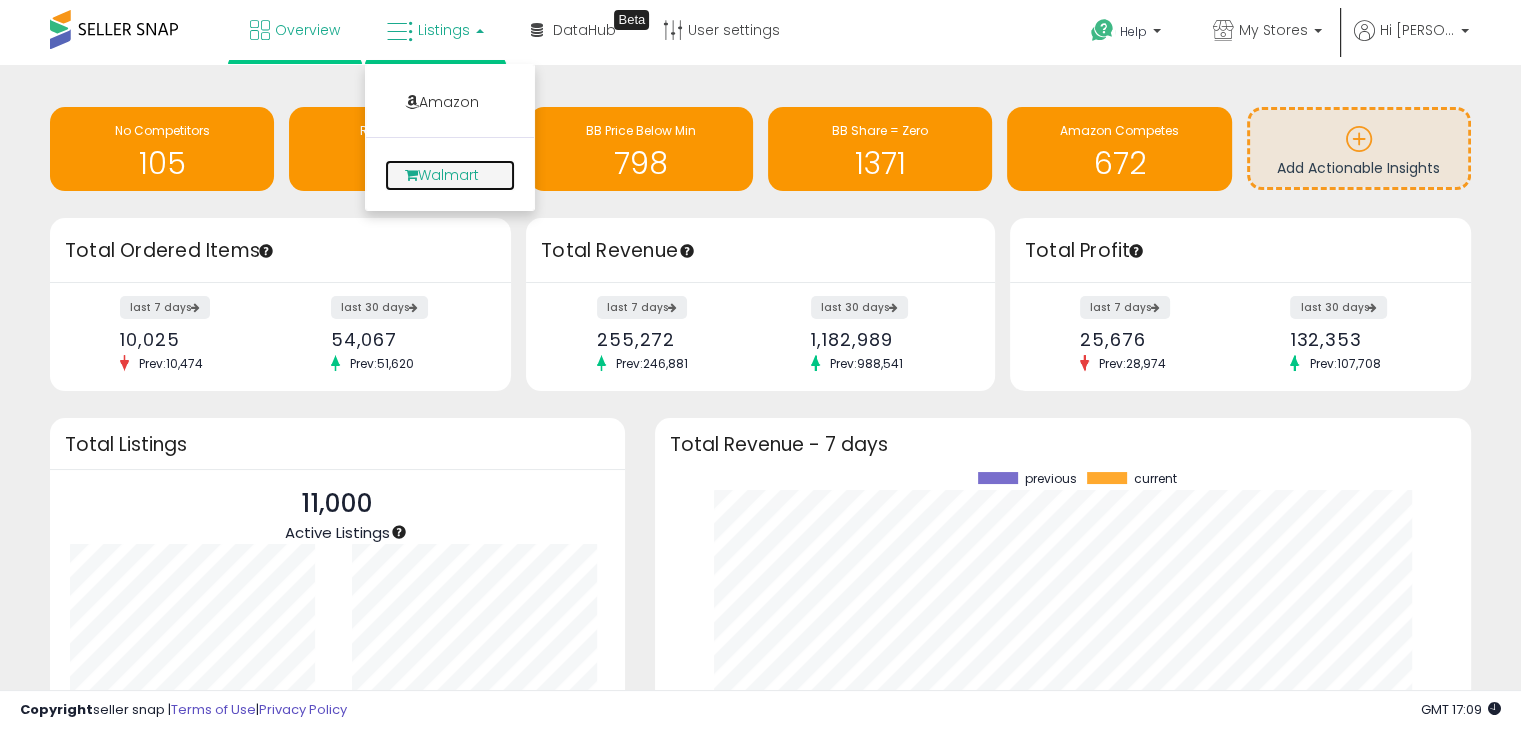 click on "Walmart" at bounding box center (450, 175) 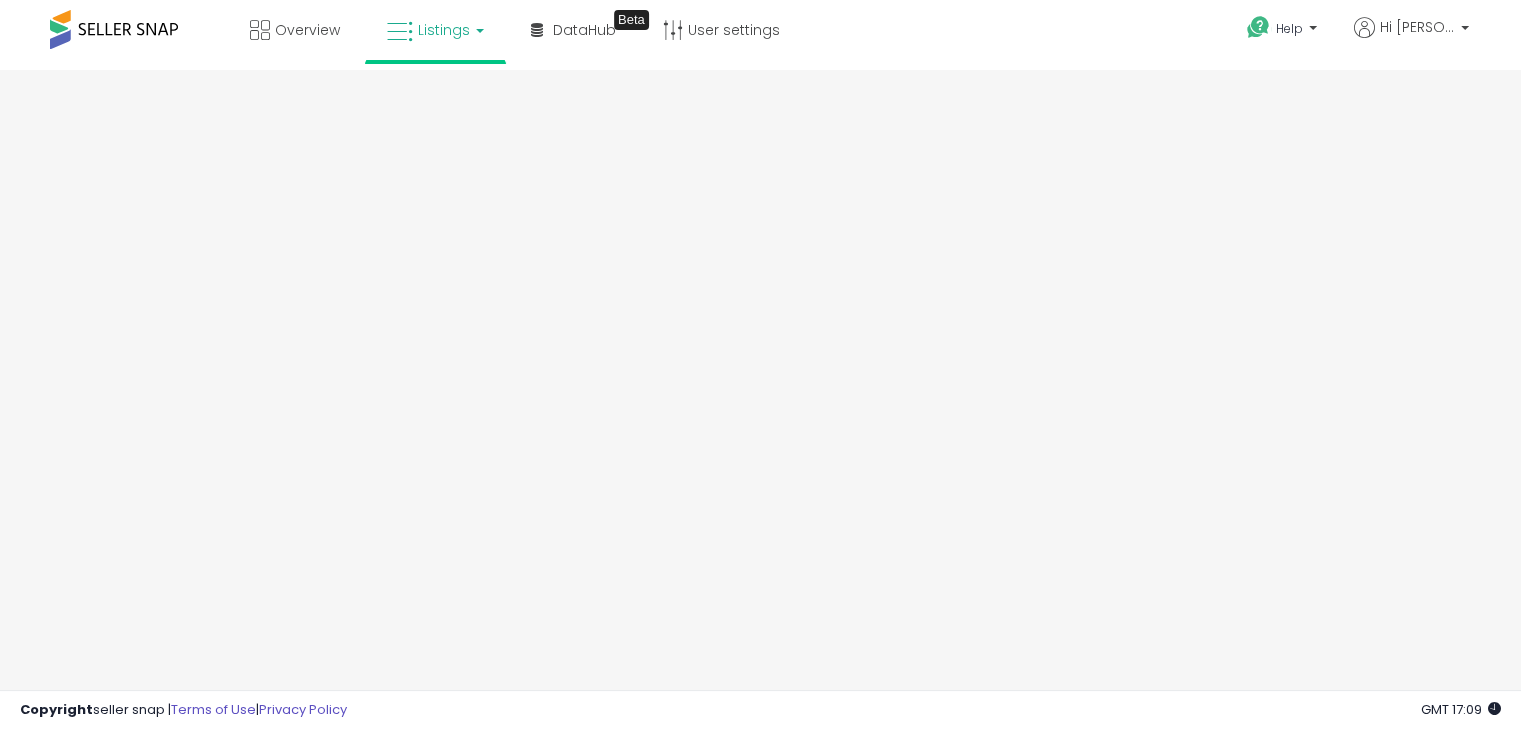 scroll, scrollTop: 0, scrollLeft: 0, axis: both 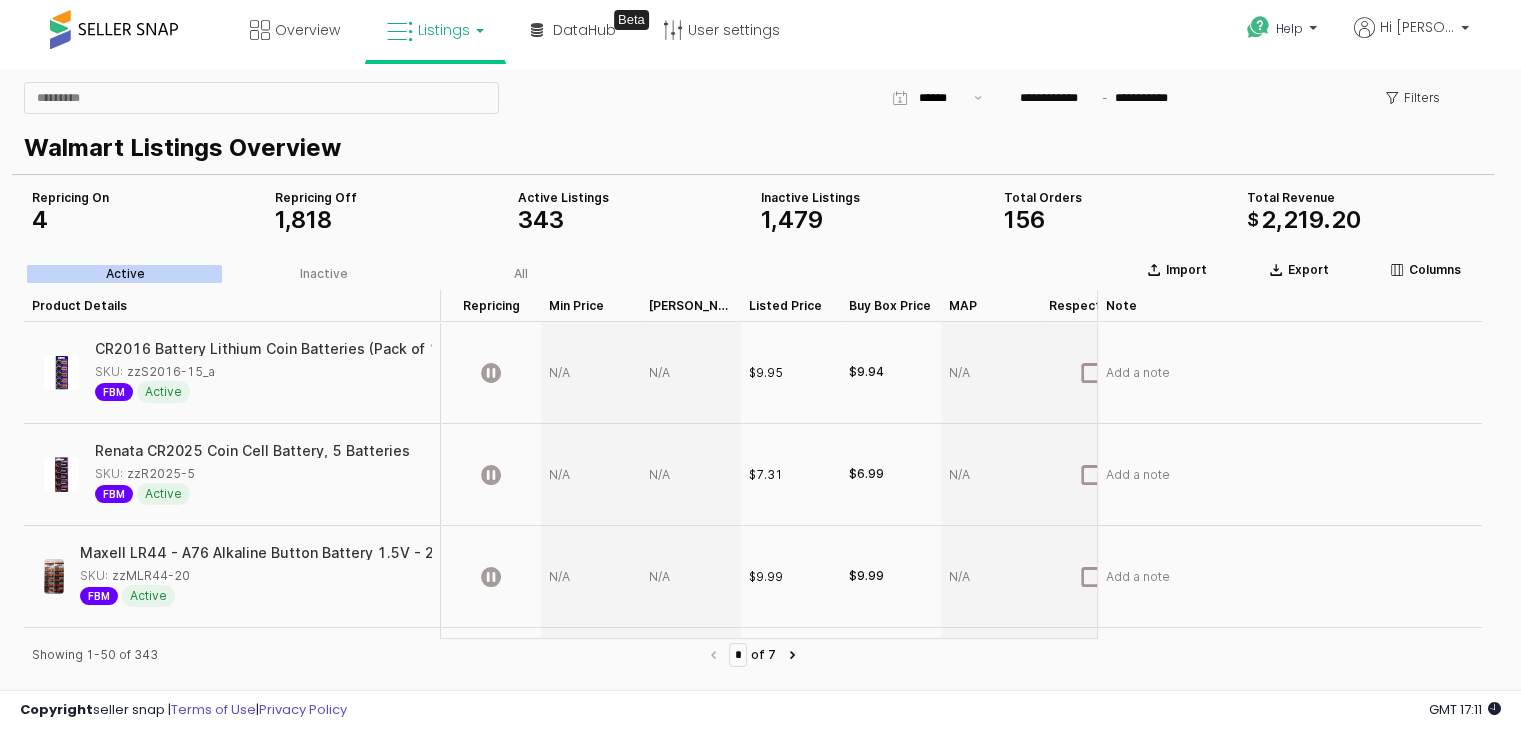 click on "Total Revenue" at bounding box center (1360, 198) 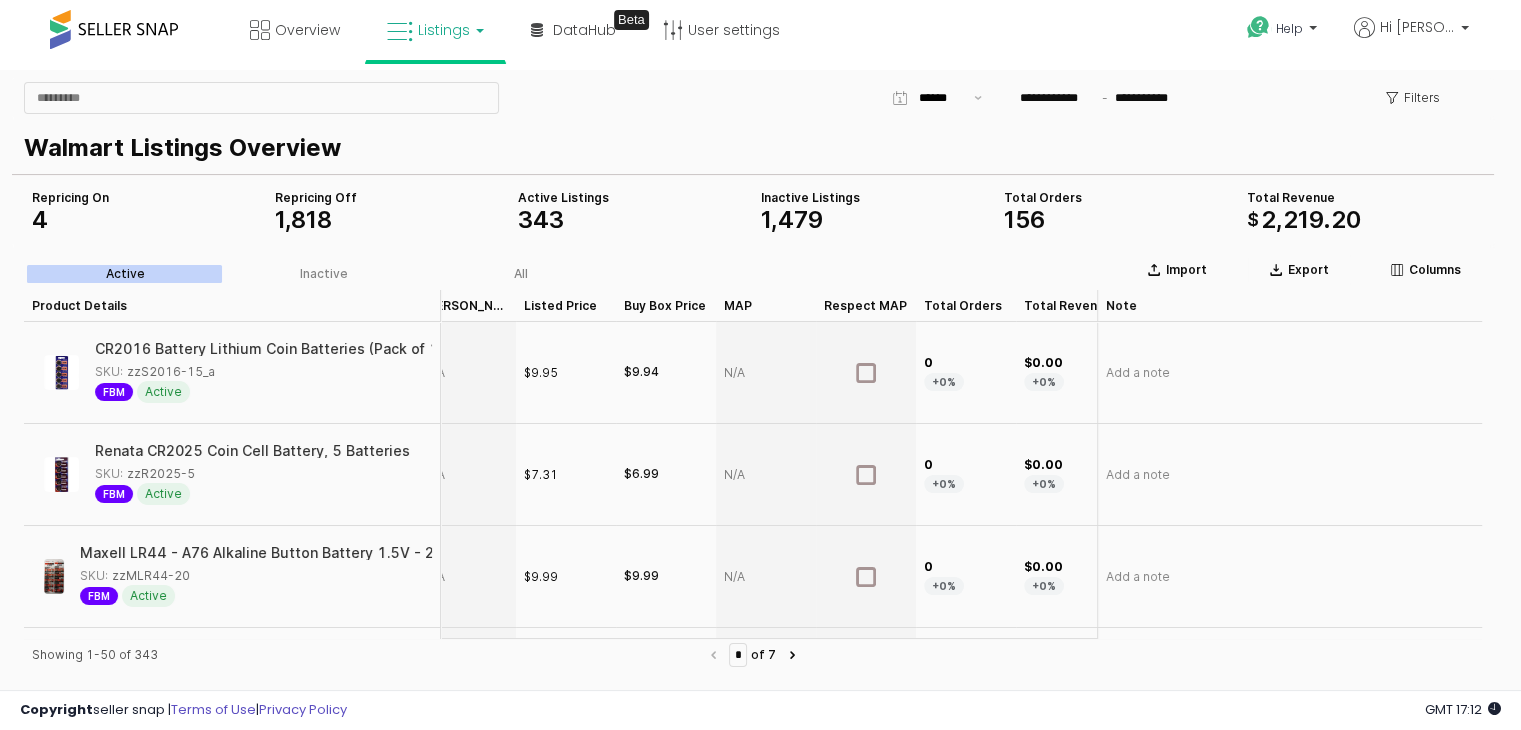 scroll, scrollTop: 0, scrollLeft: 0, axis: both 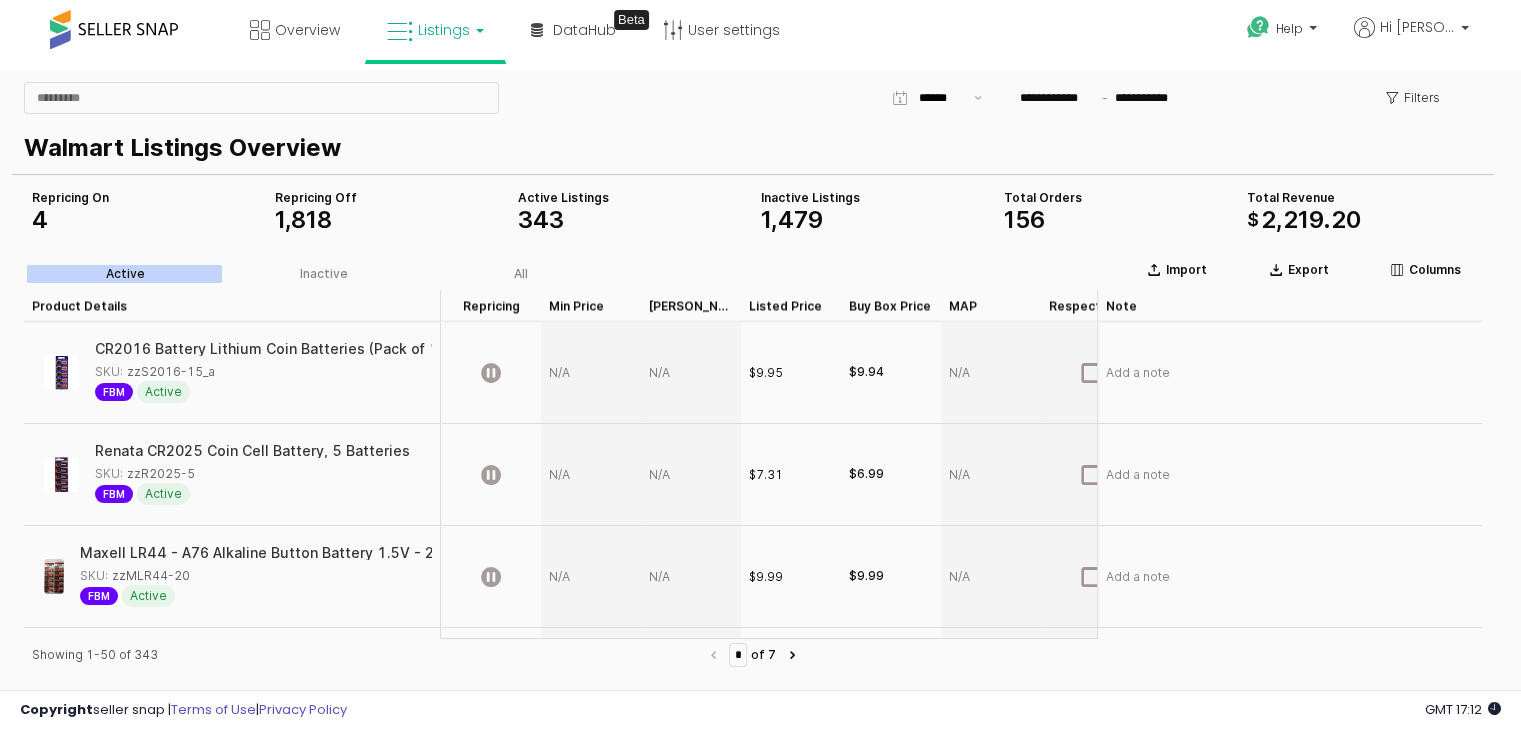 click on "Showing 1-50 of 343 * of 7" at bounding box center [753, 792] 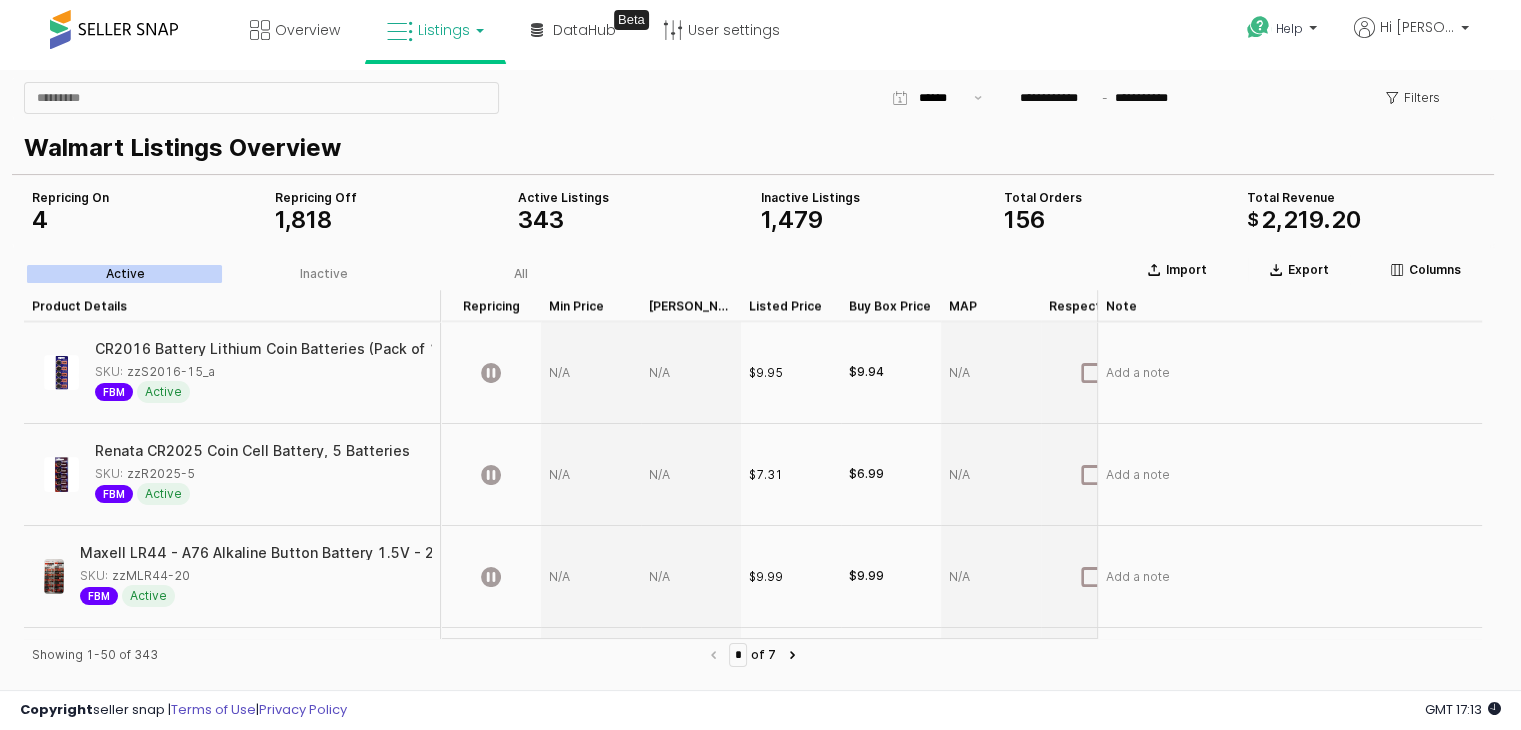 click on "Listings" at bounding box center (435, 30) 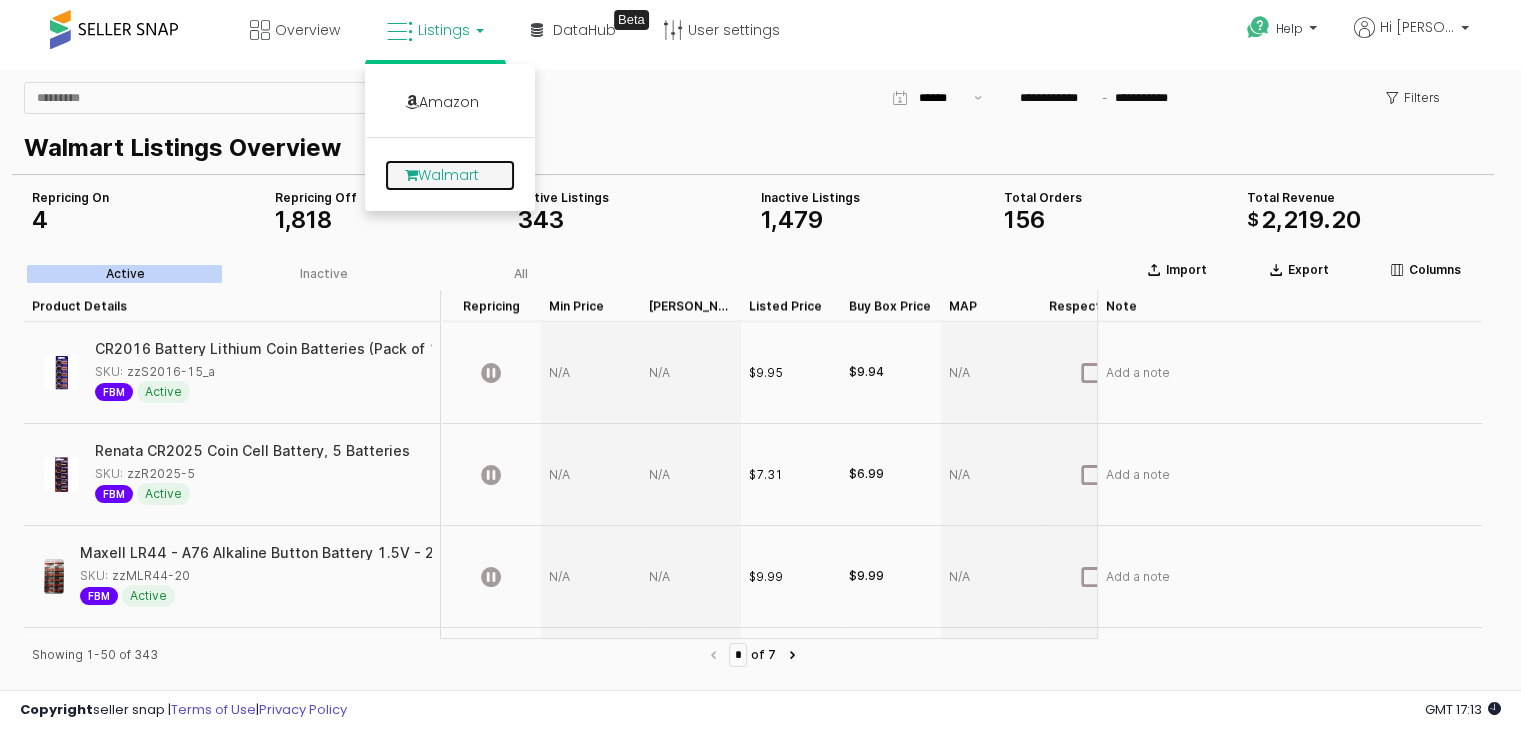 click on "Walmart" at bounding box center (450, 175) 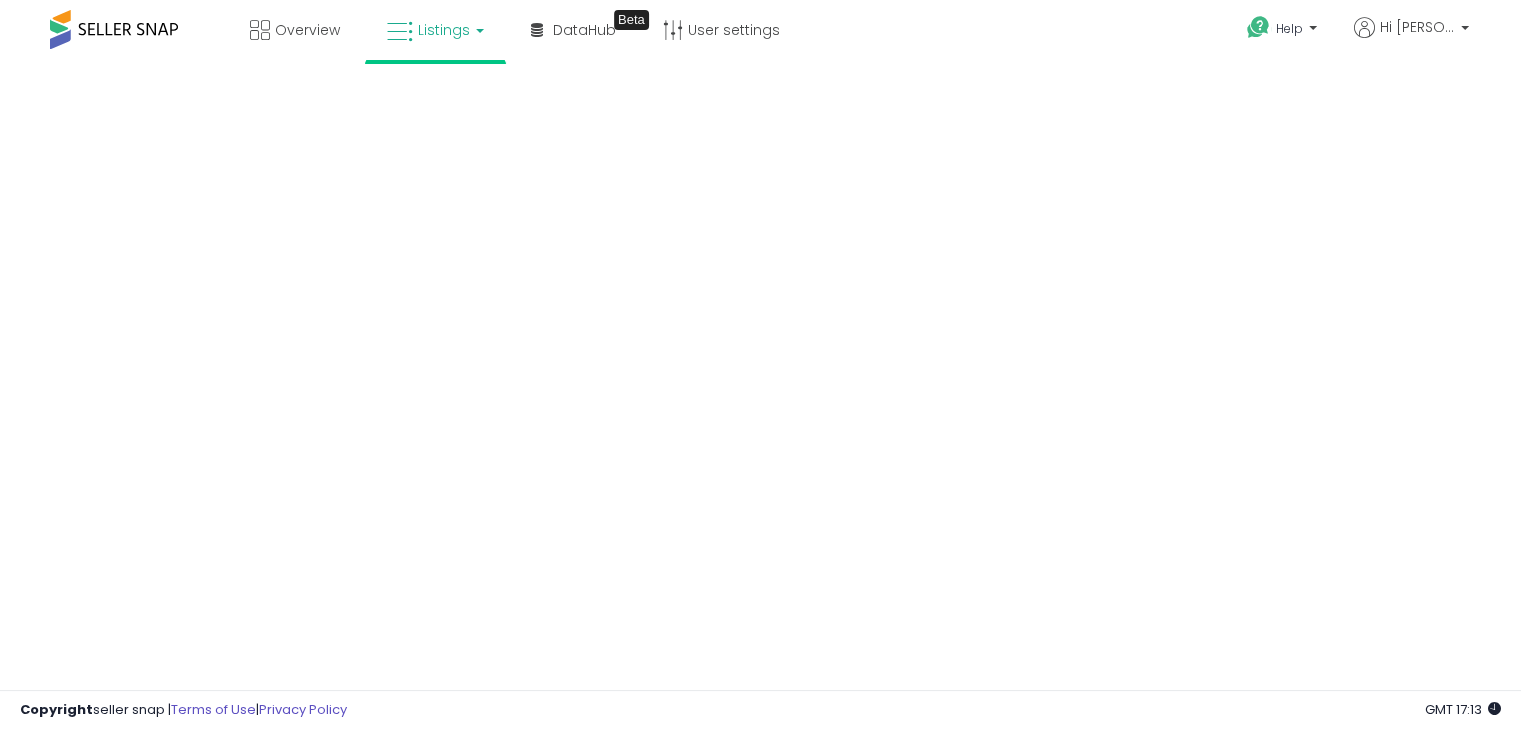 scroll, scrollTop: 0, scrollLeft: 0, axis: both 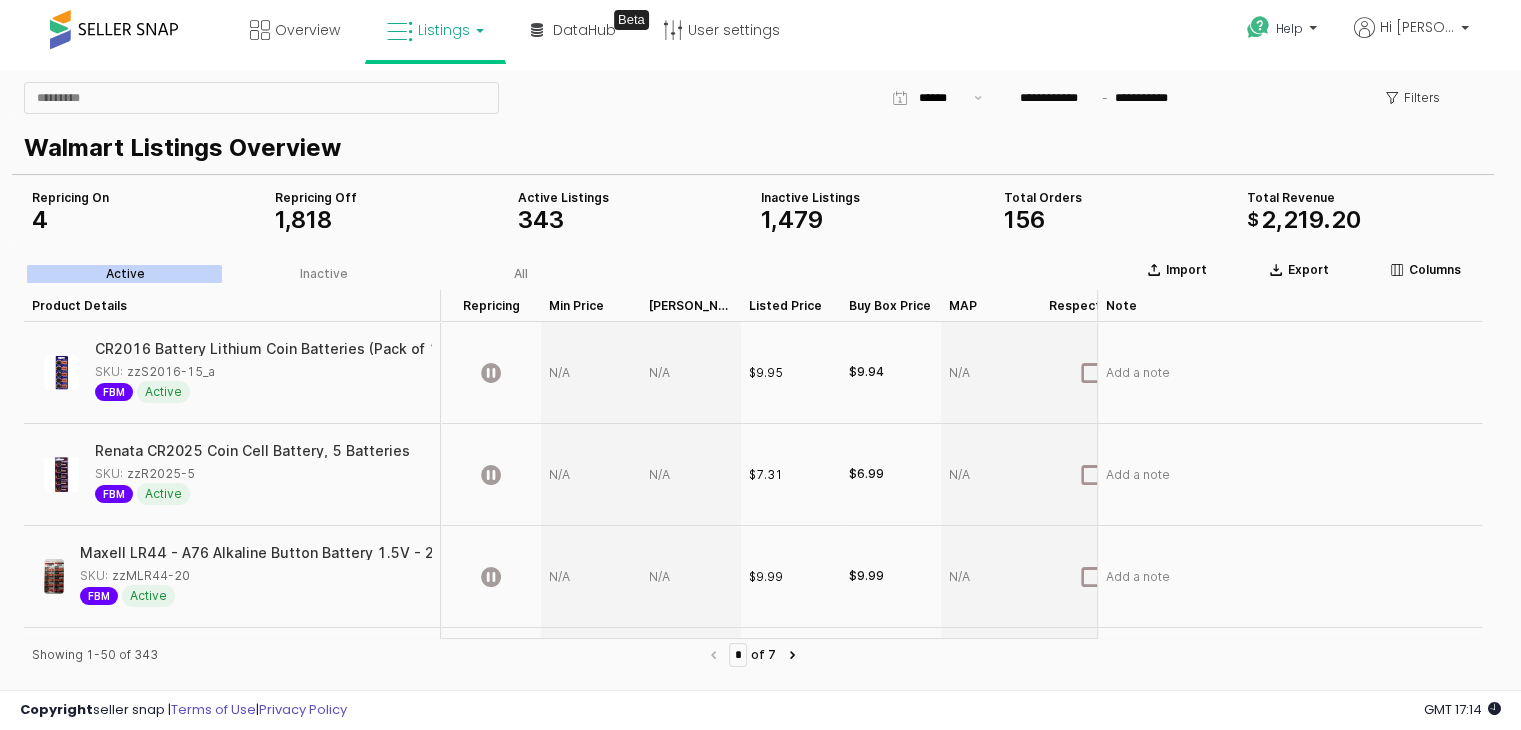 click on "Listings" at bounding box center [435, 30] 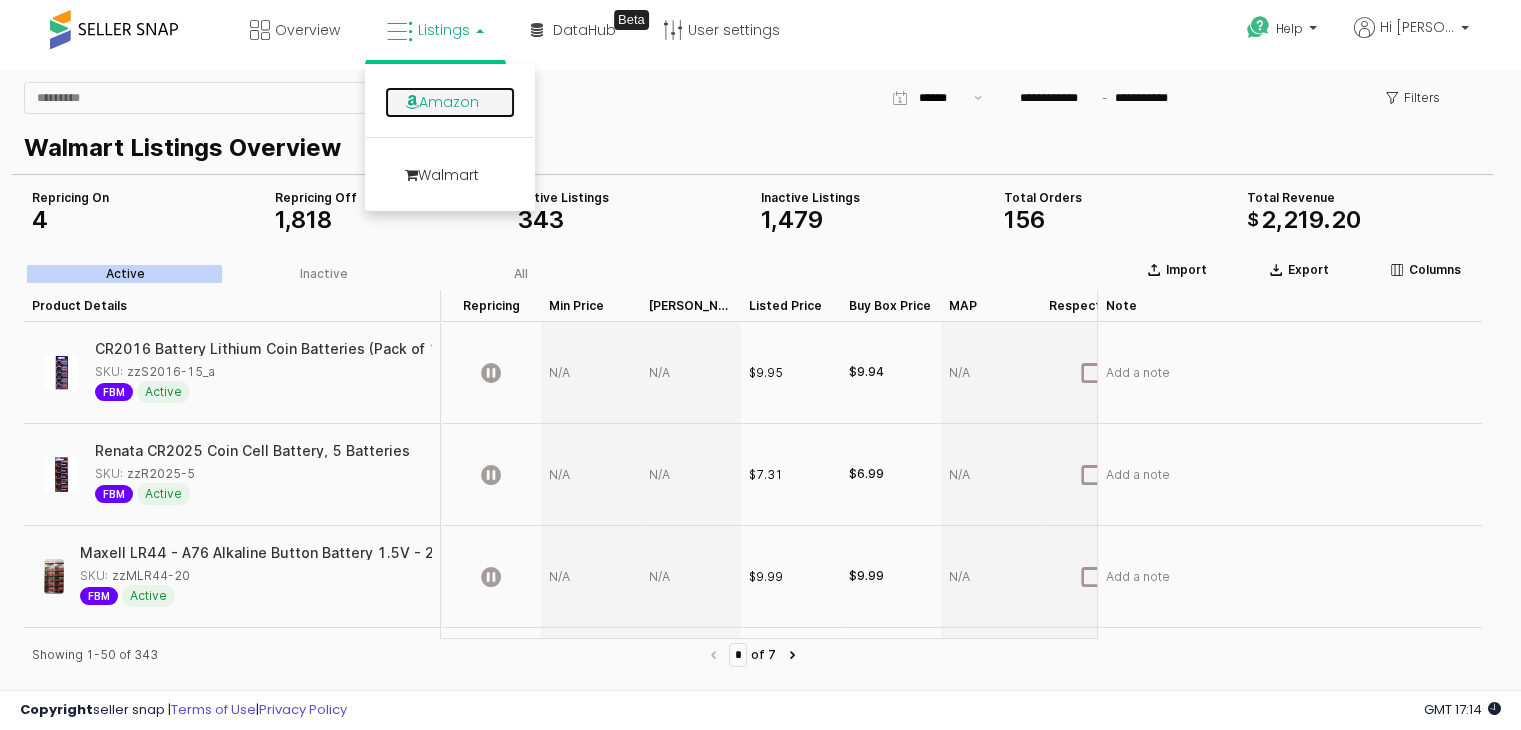 click on "Amazon" at bounding box center (450, 102) 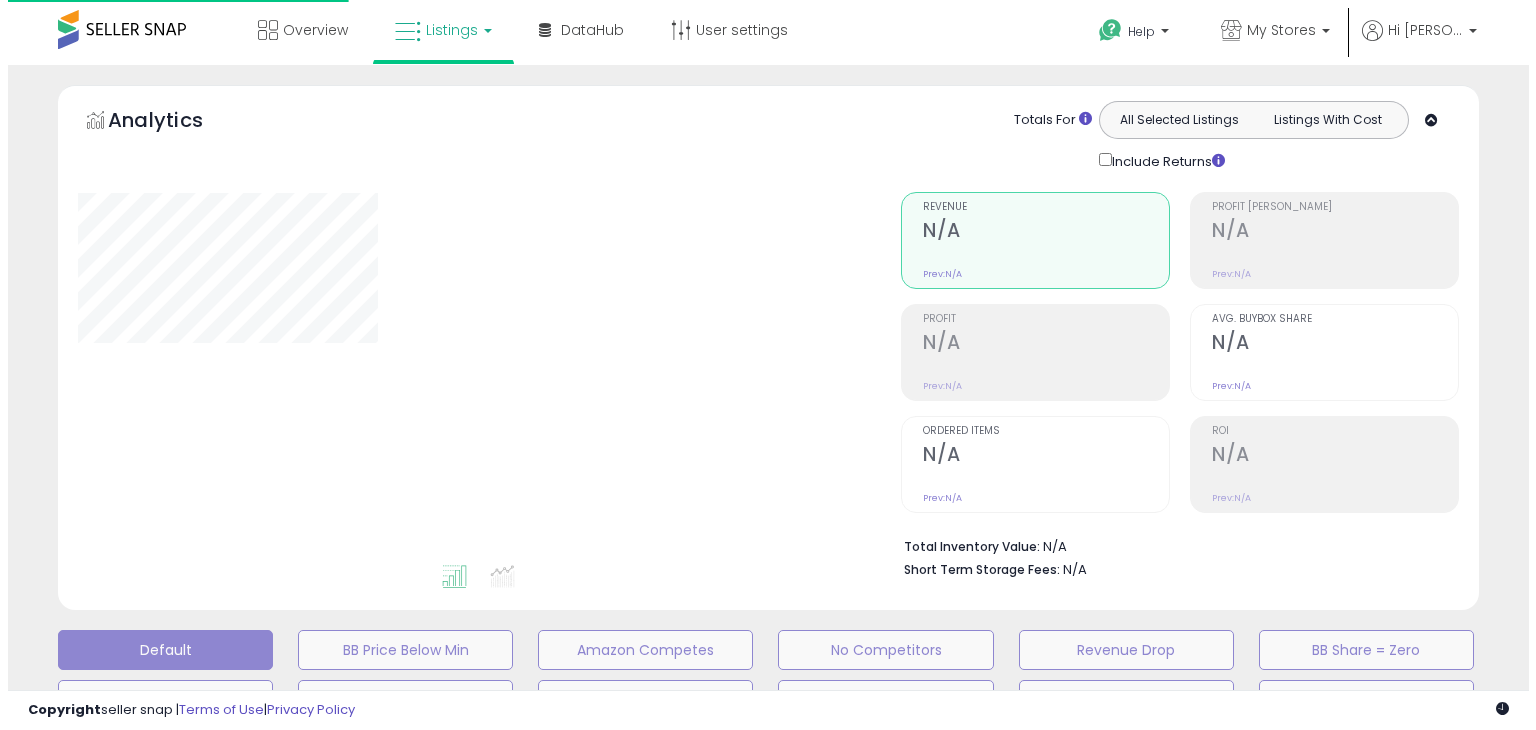 scroll, scrollTop: 0, scrollLeft: 0, axis: both 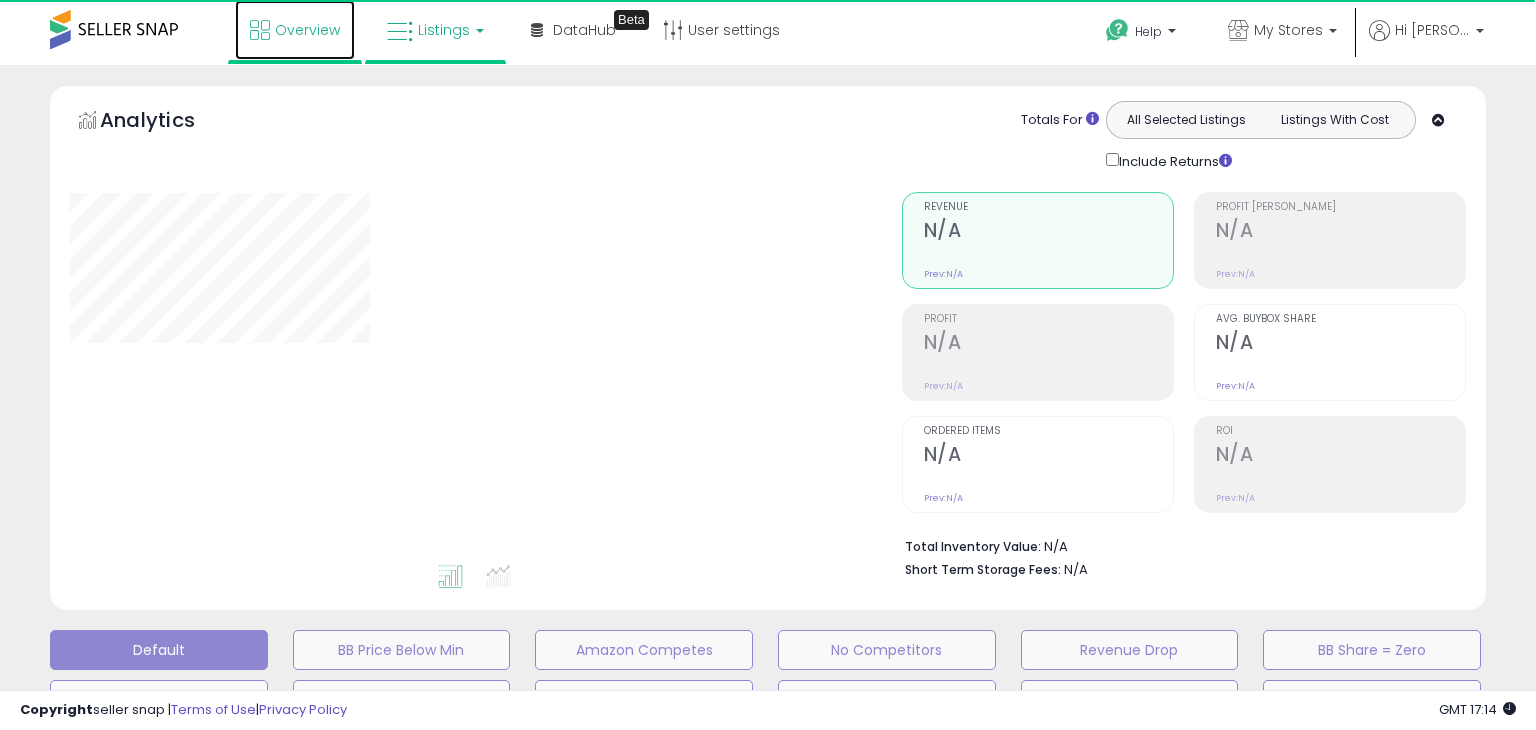 click on "Overview" at bounding box center (295, 30) 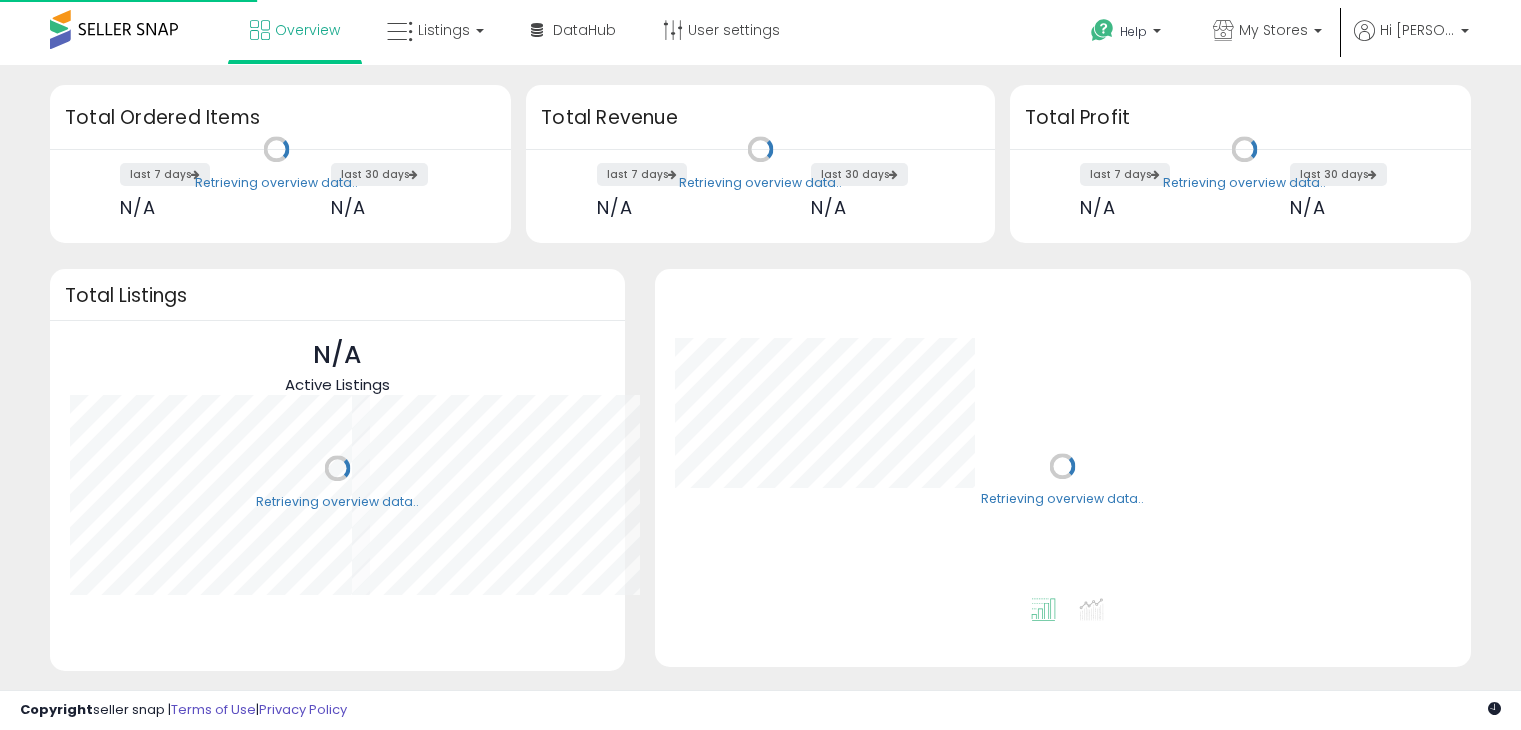 scroll, scrollTop: 0, scrollLeft: 0, axis: both 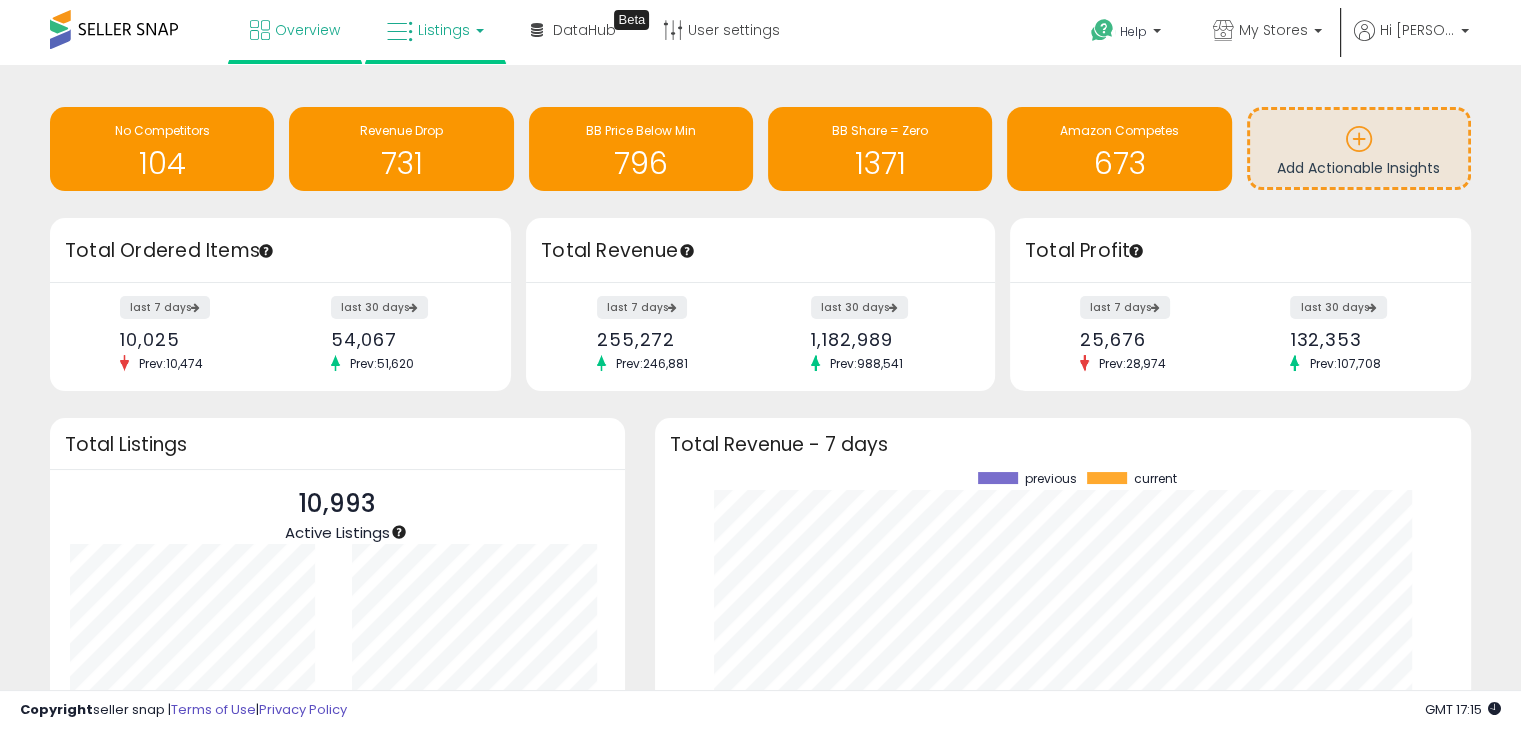 click on "Listings" at bounding box center (435, 30) 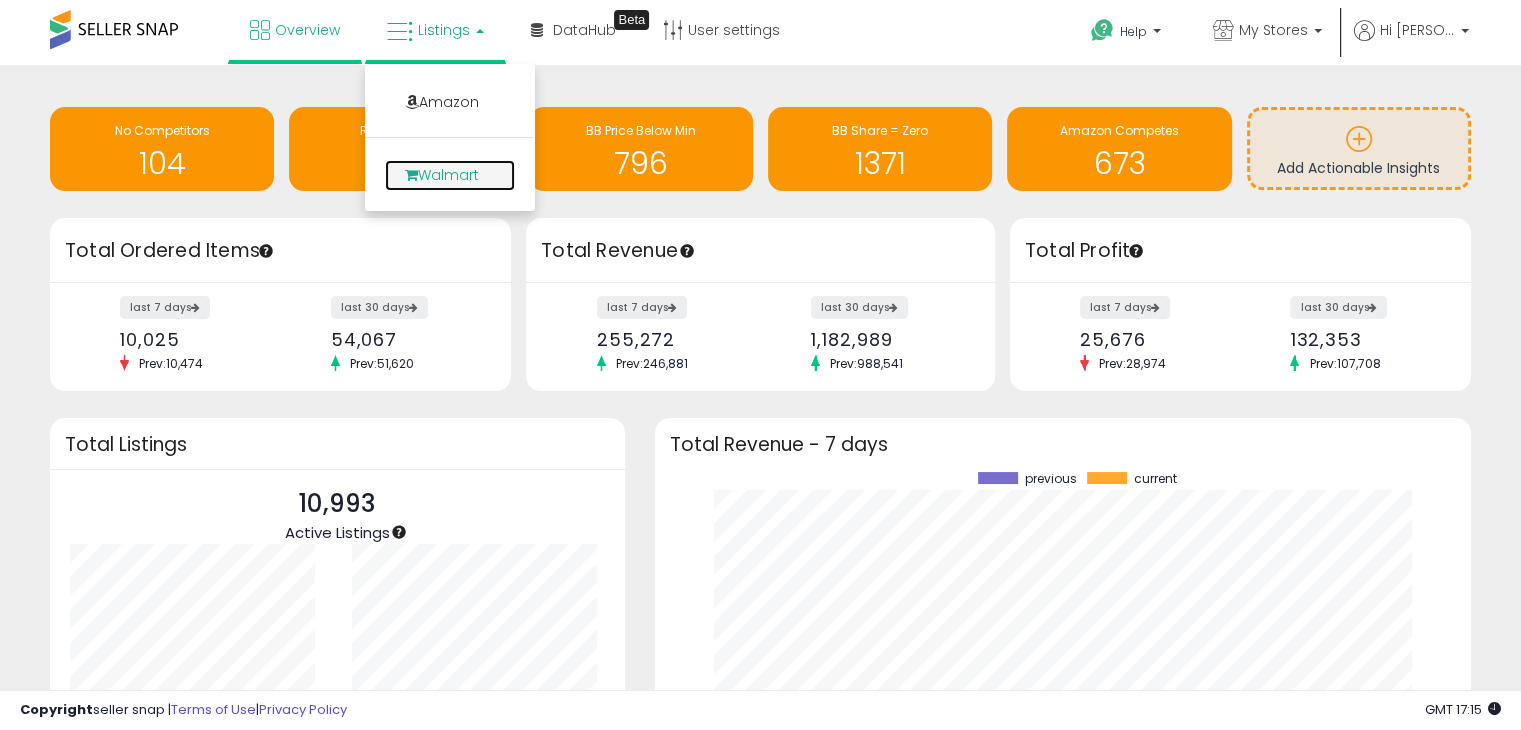 click on "Walmart" at bounding box center [450, 175] 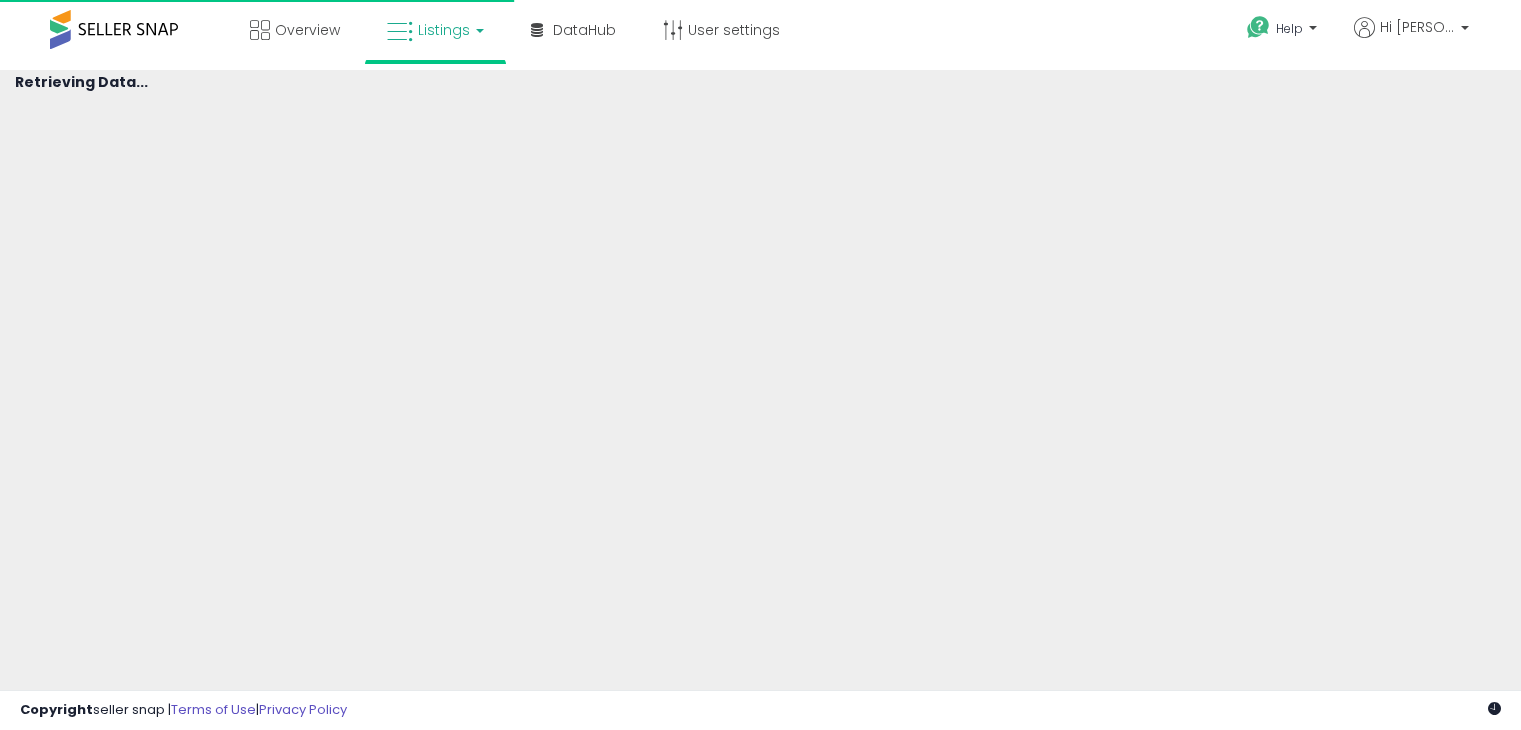 scroll, scrollTop: 0, scrollLeft: 0, axis: both 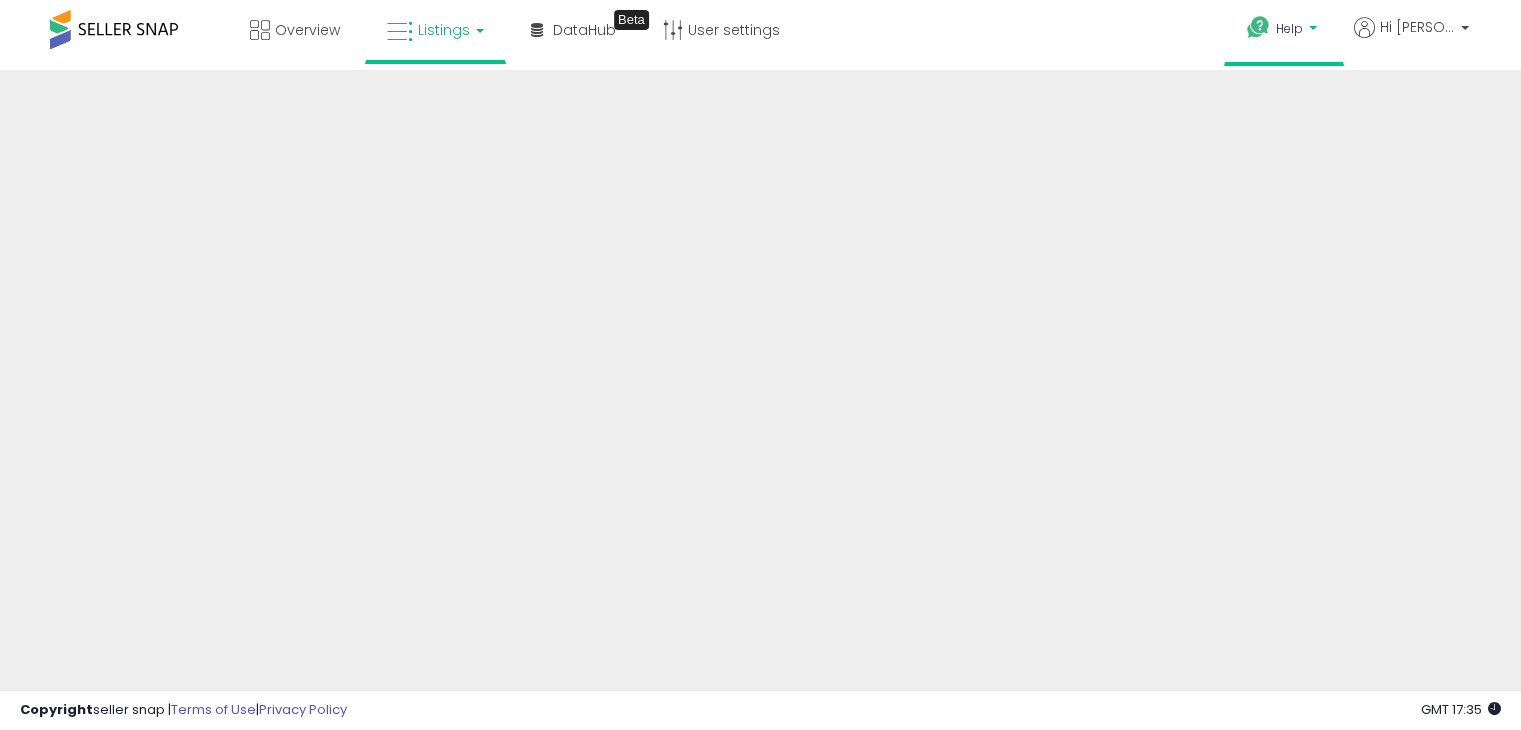 click at bounding box center [1258, 27] 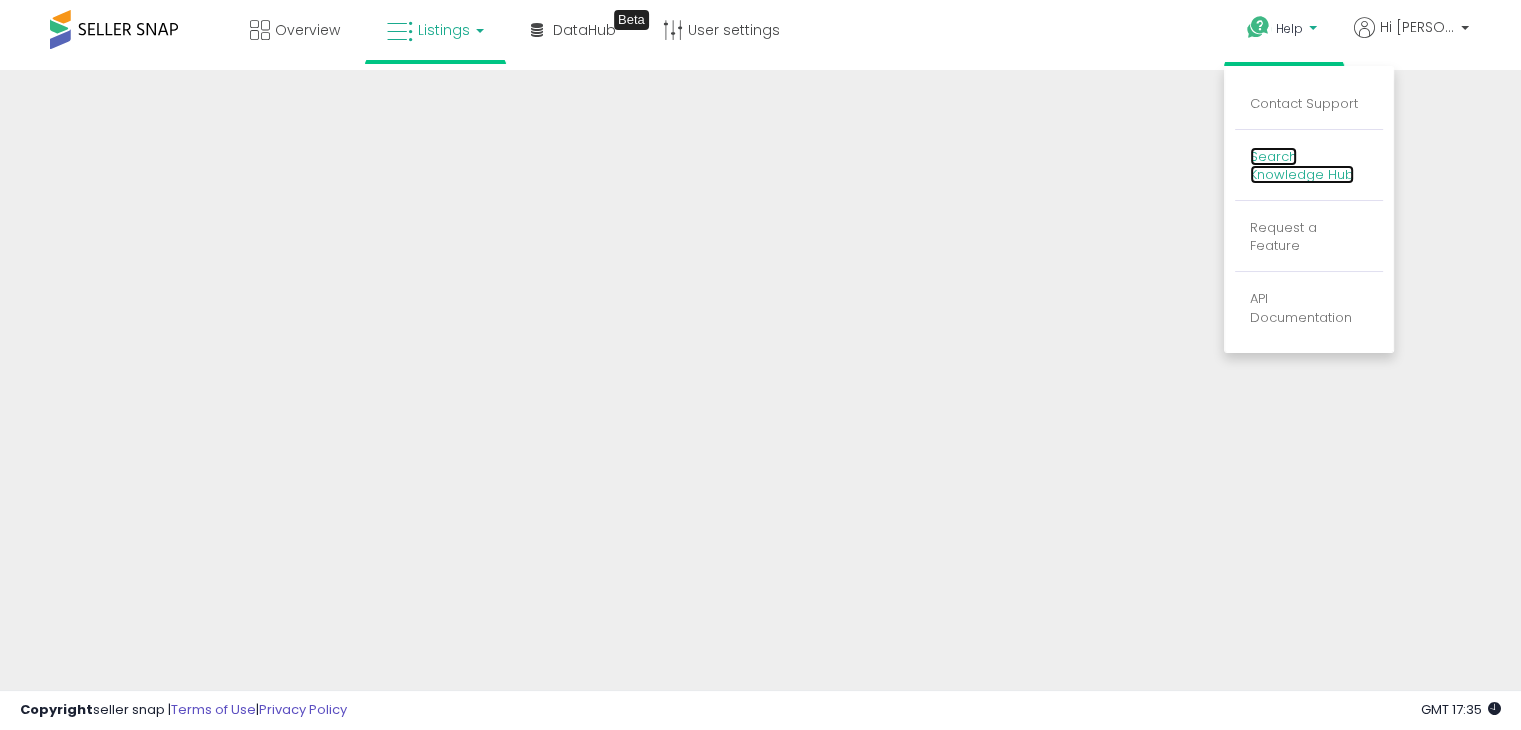 click on "Search Knowledge Hub" at bounding box center (1302, 166) 